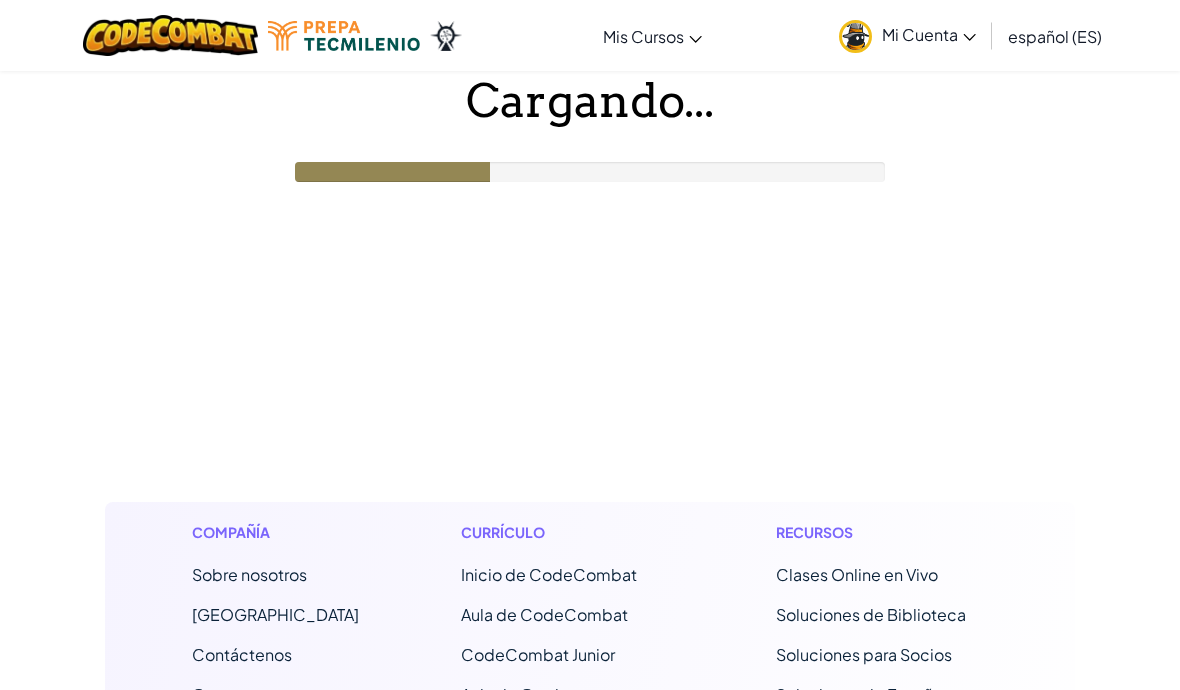 scroll, scrollTop: 0, scrollLeft: 0, axis: both 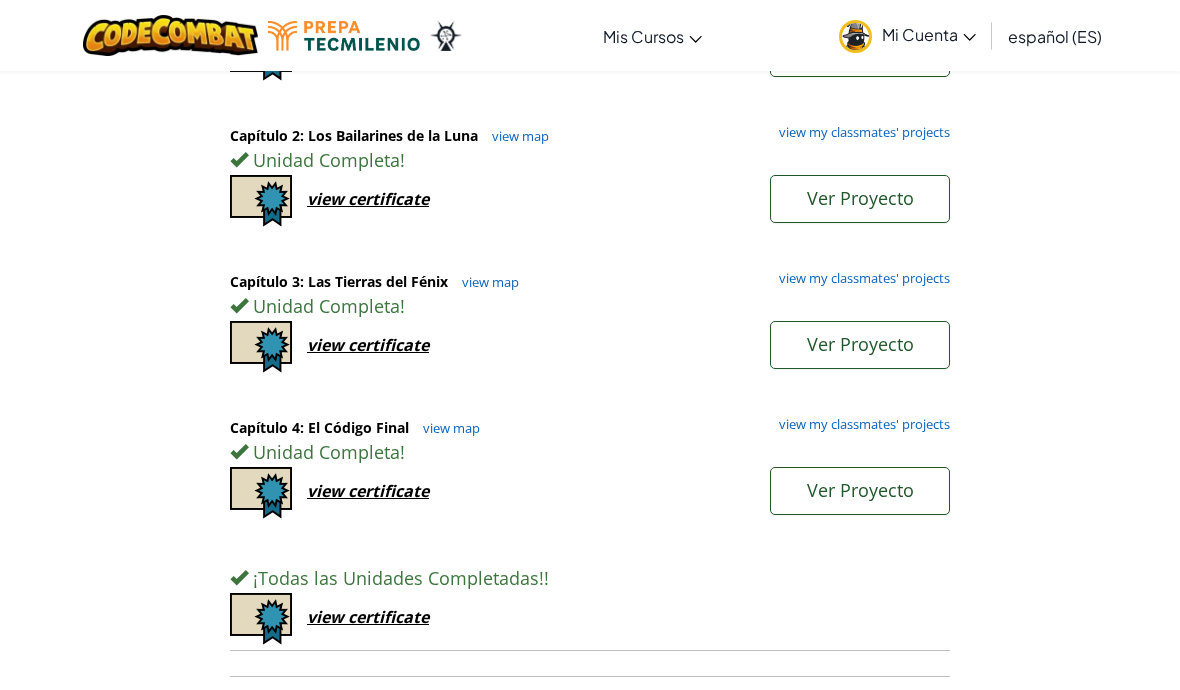 click on "Unidad Completa !" at bounding box center [590, 452] 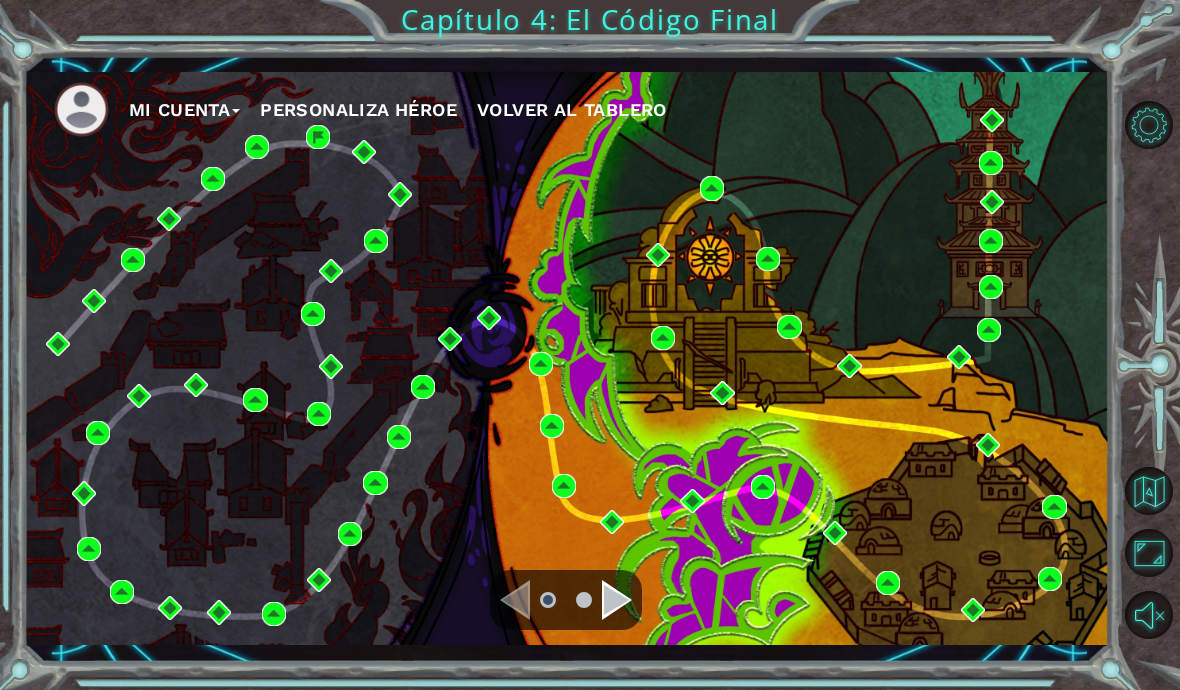 click on "Mi Cuenta
Personaliza Héroe
Volver al Tablero" at bounding box center (567, 358) 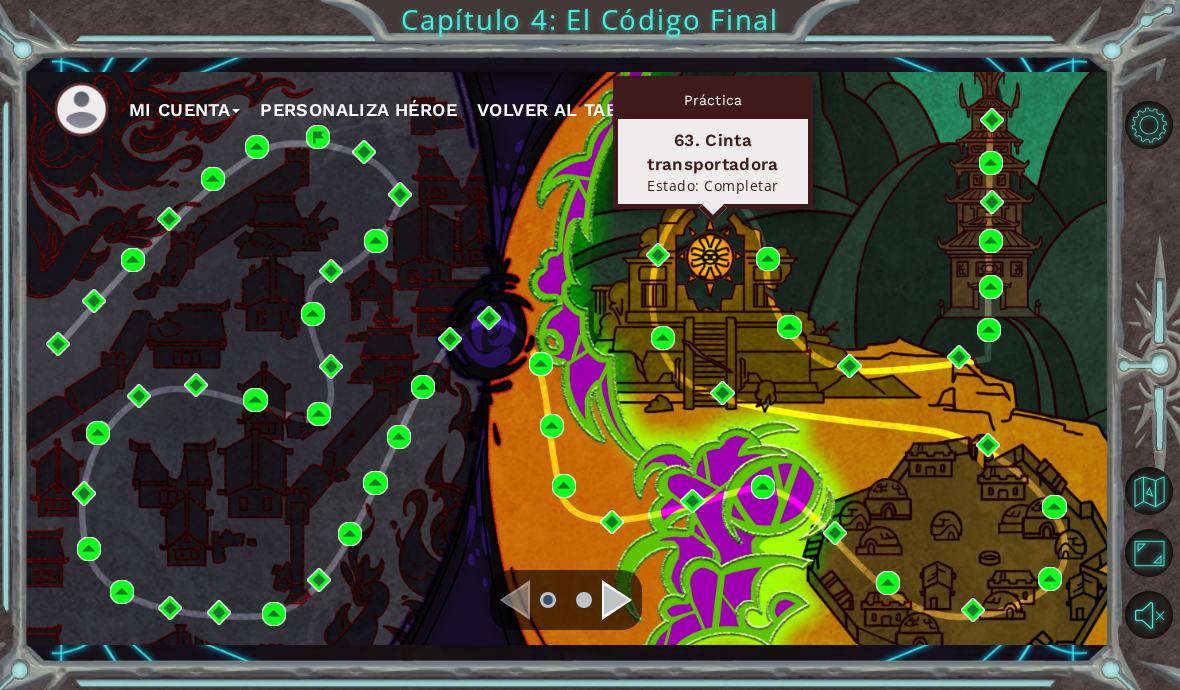 click at bounding box center (712, 188) 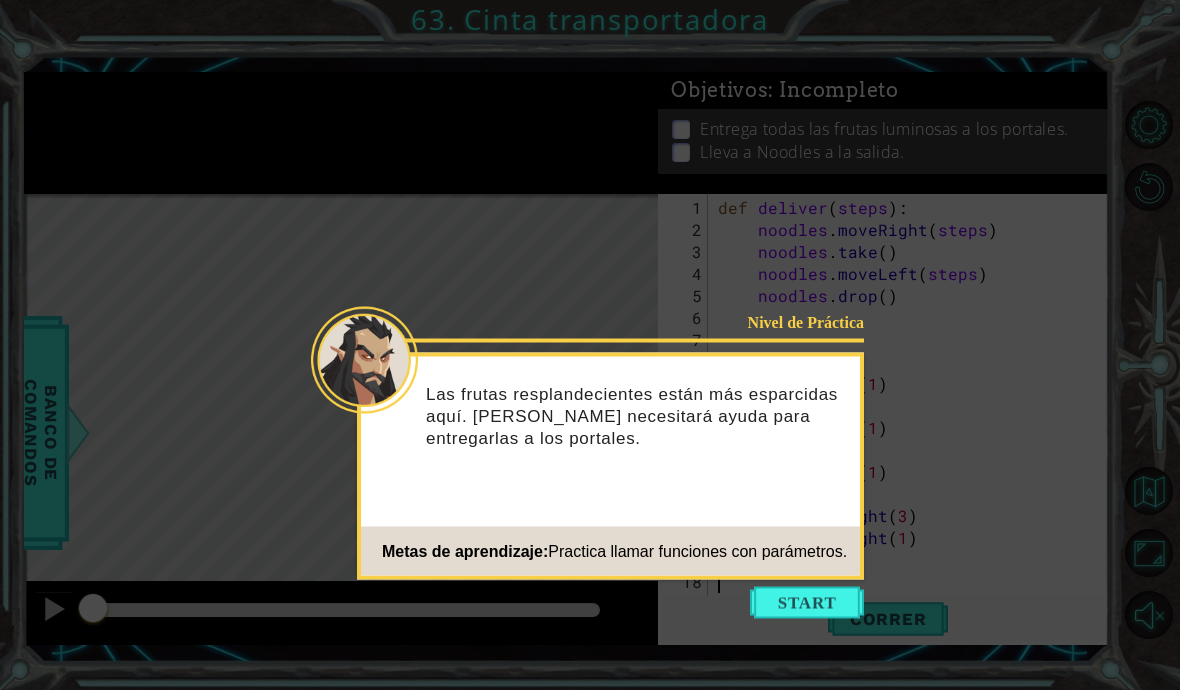 click at bounding box center (807, 603) 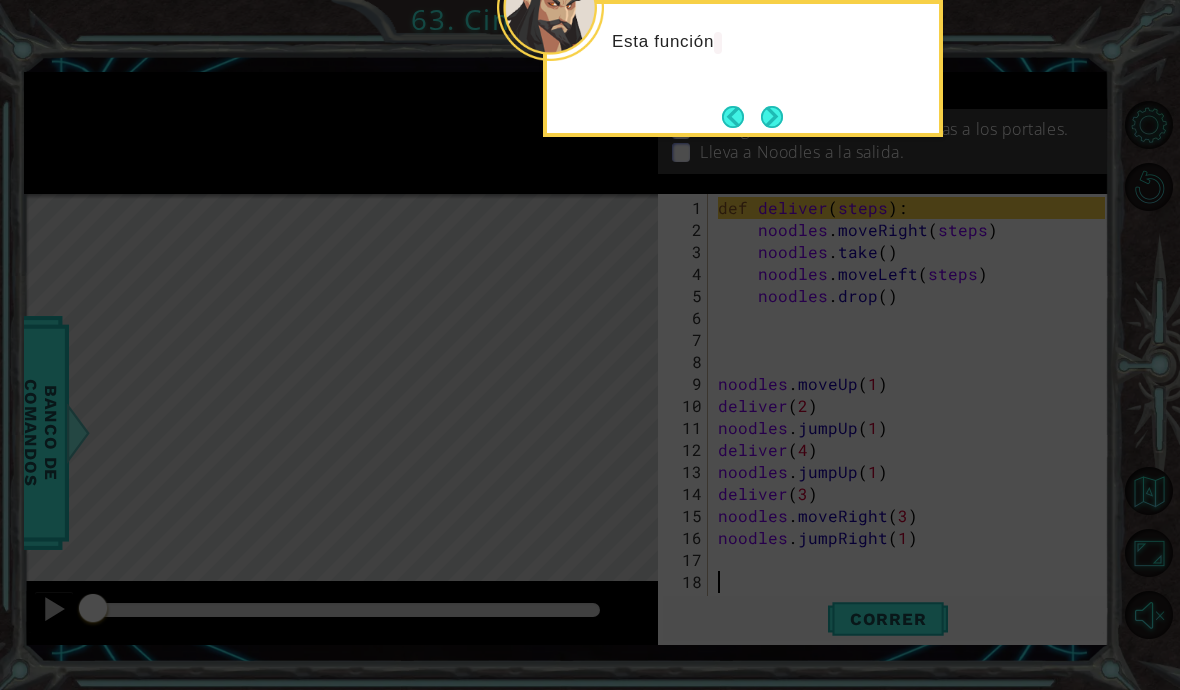 click at bounding box center (772, 116) 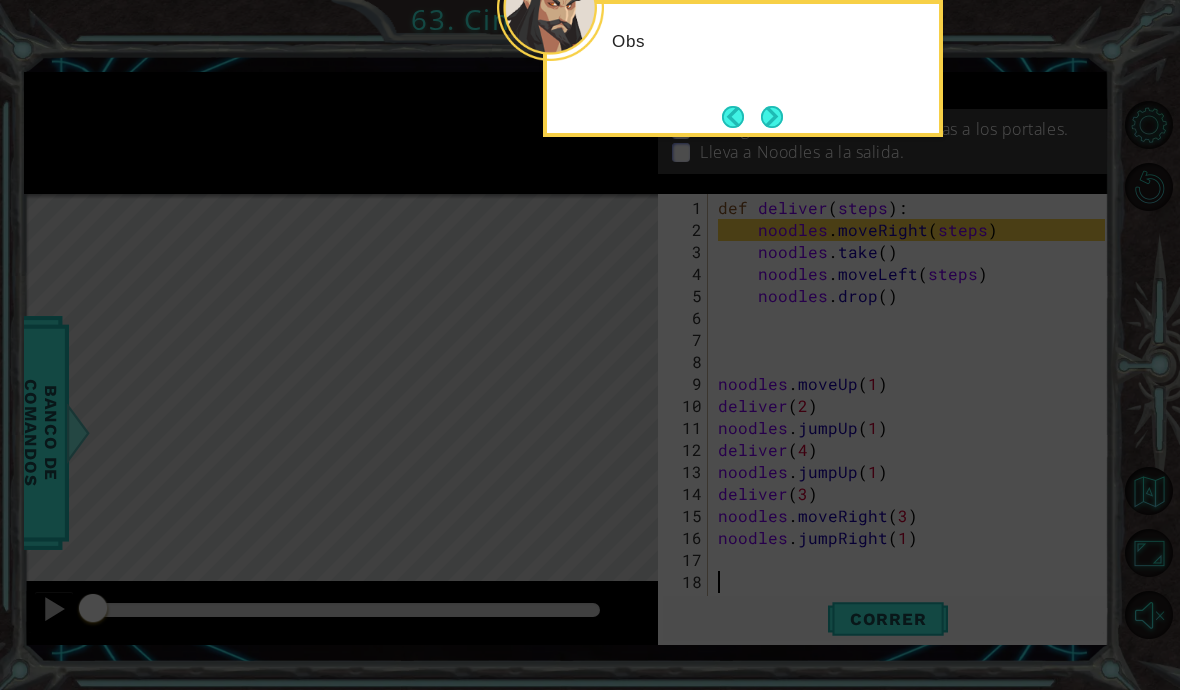 click at bounding box center [771, 116] 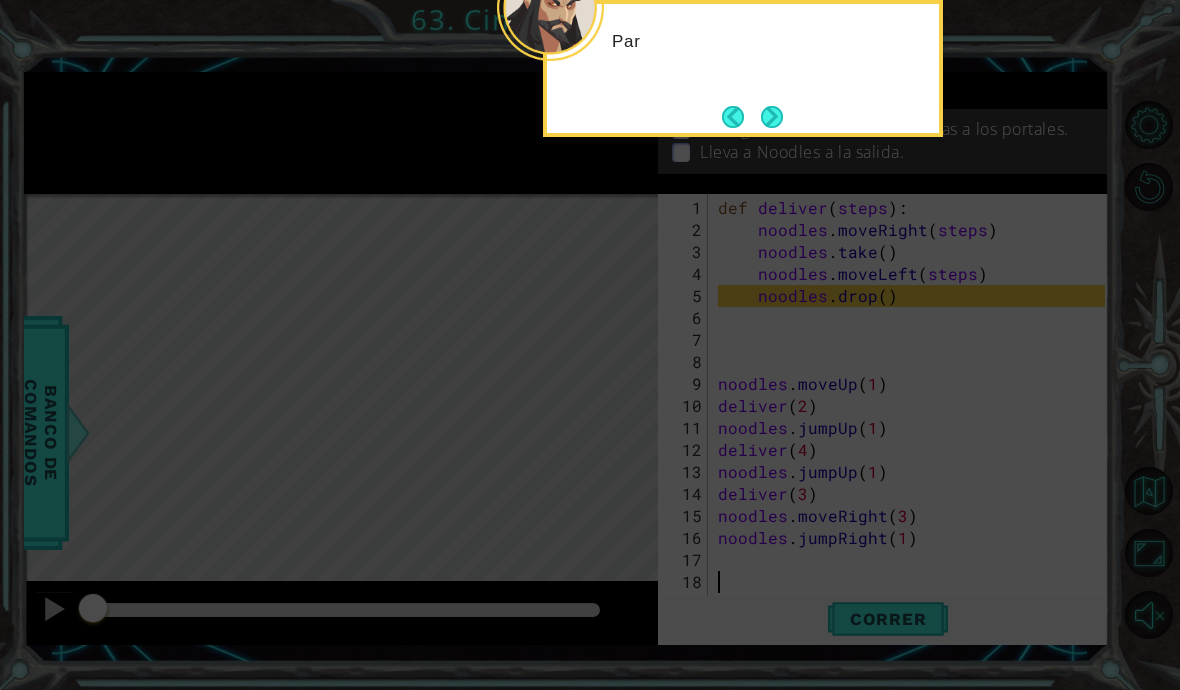 click at bounding box center [772, 116] 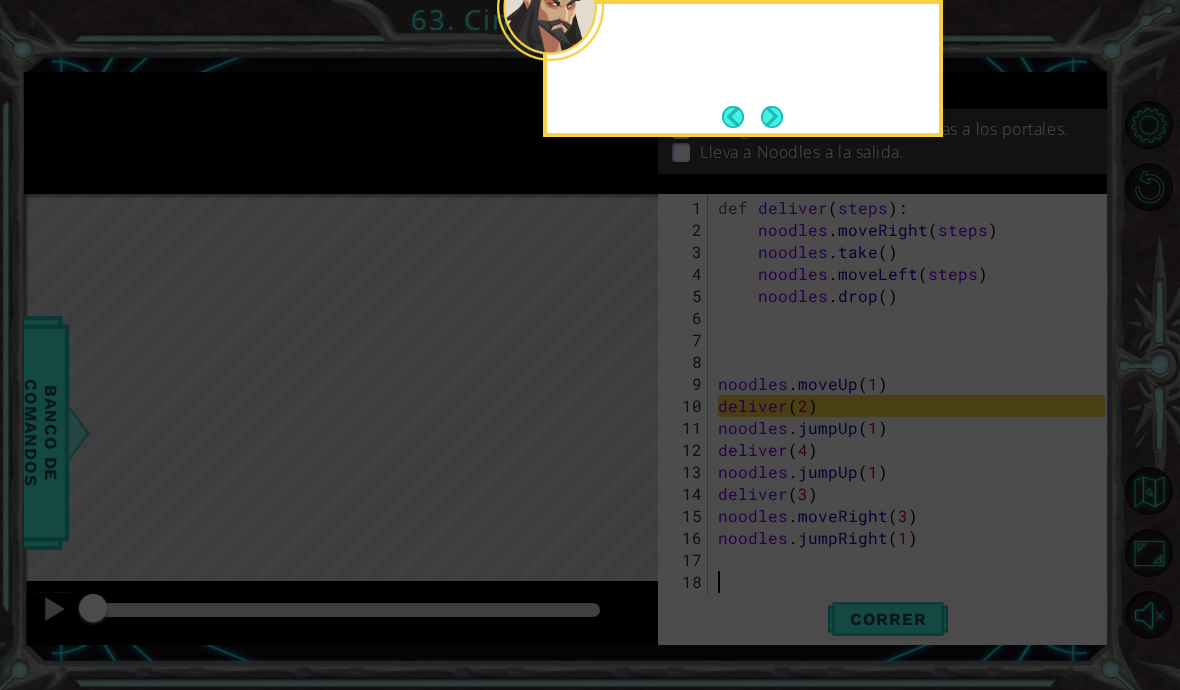 click at bounding box center [771, 116] 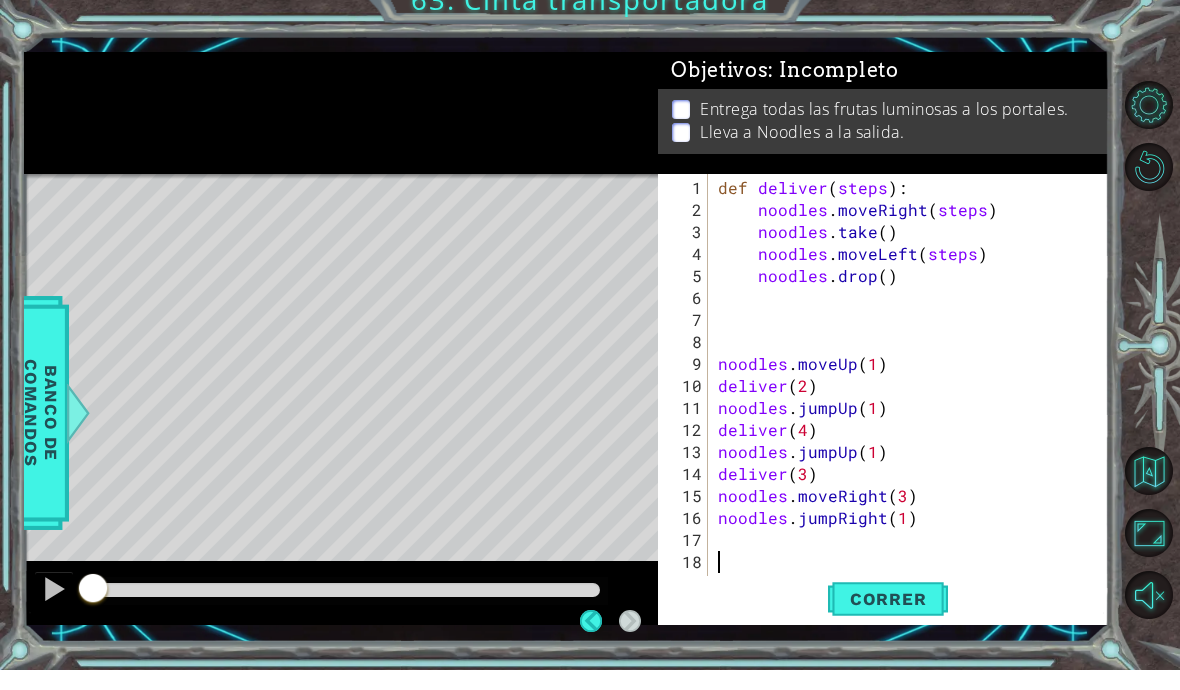 scroll, scrollTop: 87, scrollLeft: 0, axis: vertical 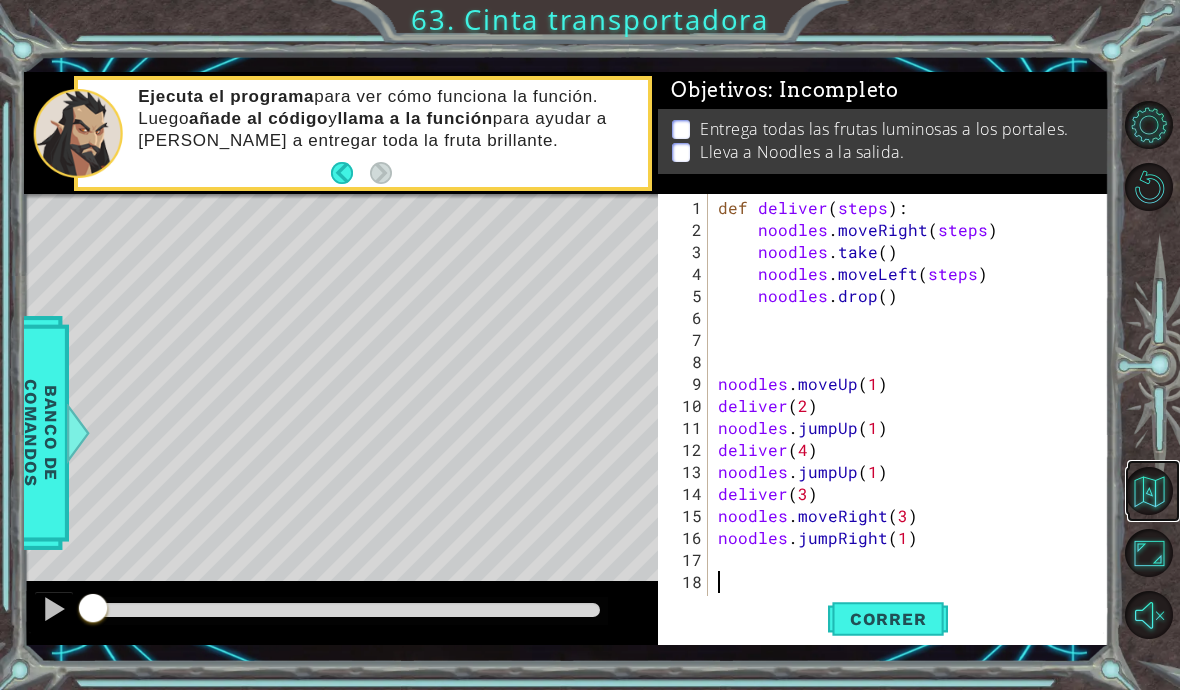 click at bounding box center (1149, 491) 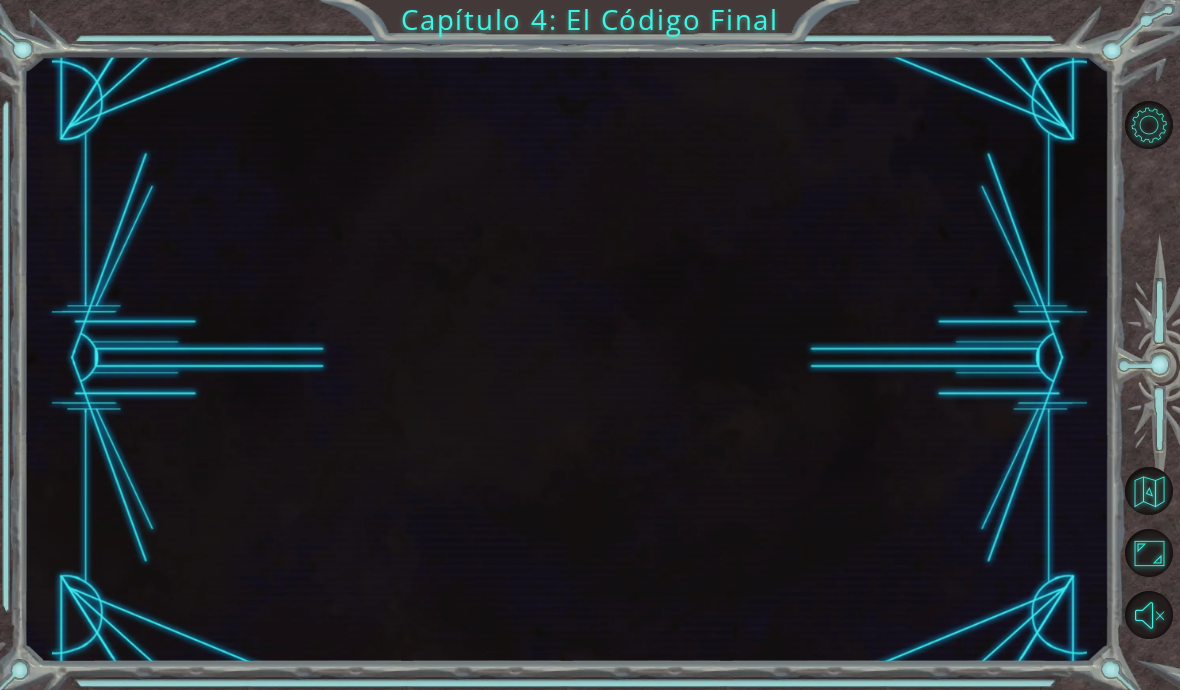 scroll, scrollTop: 0, scrollLeft: 0, axis: both 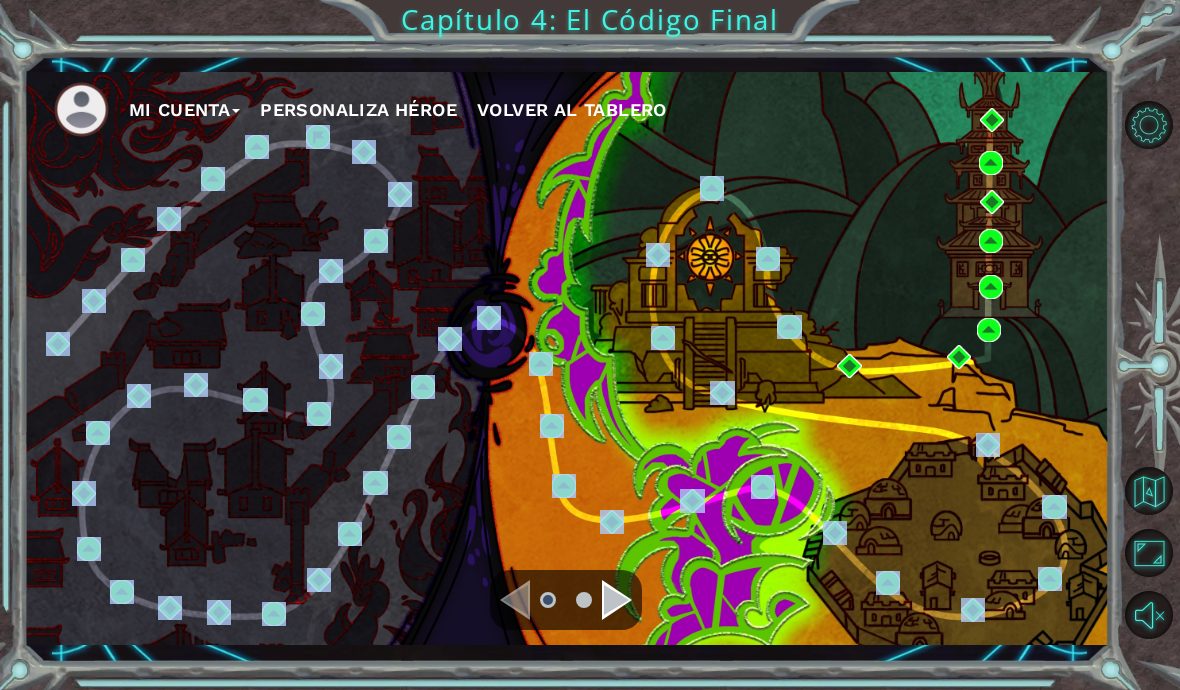 click on "Mi Cuenta
Personaliza Héroe
Volver al Tablero" at bounding box center (567, 358) 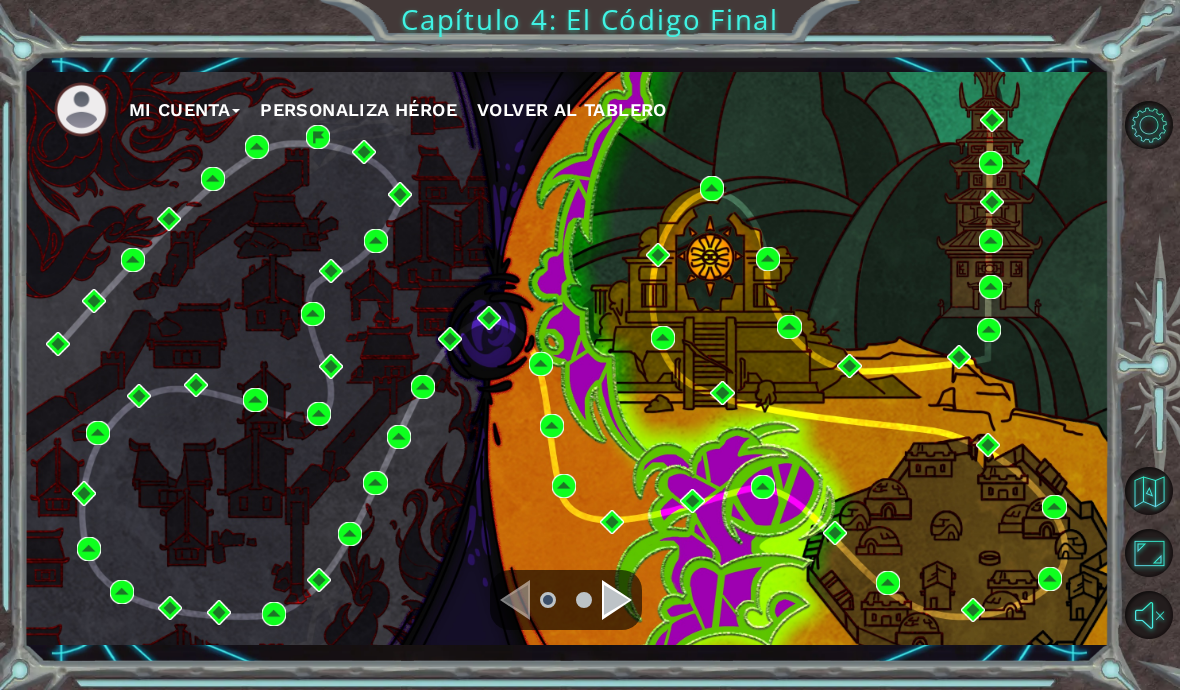 click on "Mi Cuenta
Personaliza Héroe
Volver al Tablero" at bounding box center (567, 358) 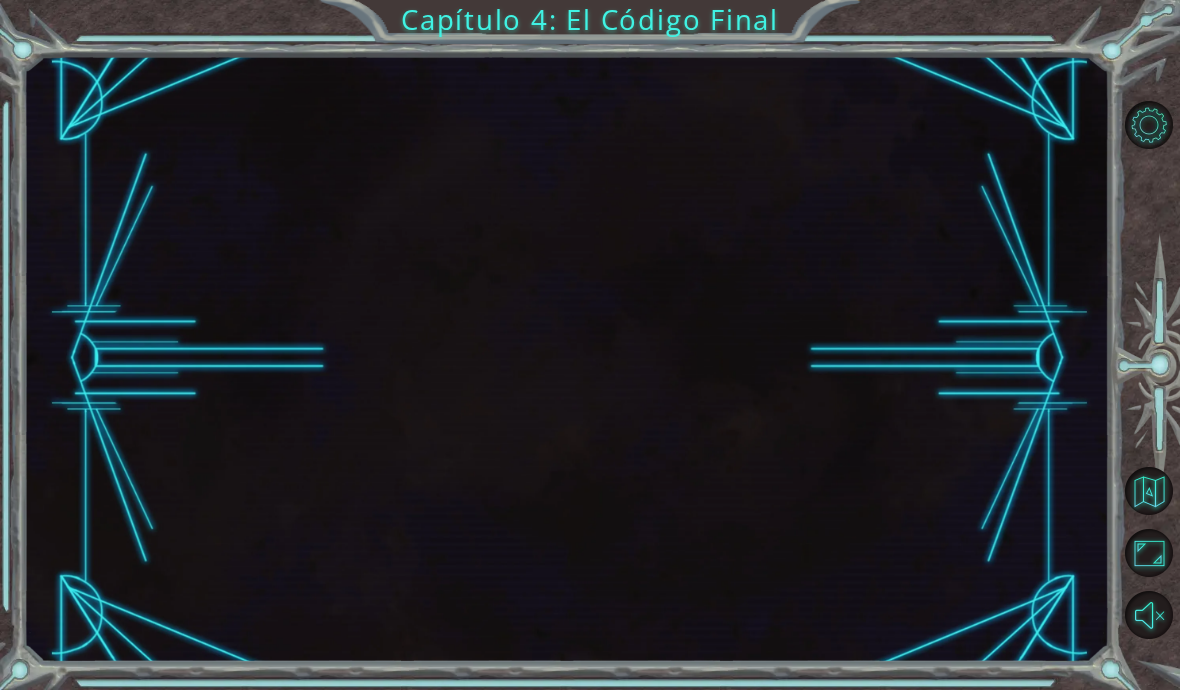 scroll, scrollTop: 0, scrollLeft: 0, axis: both 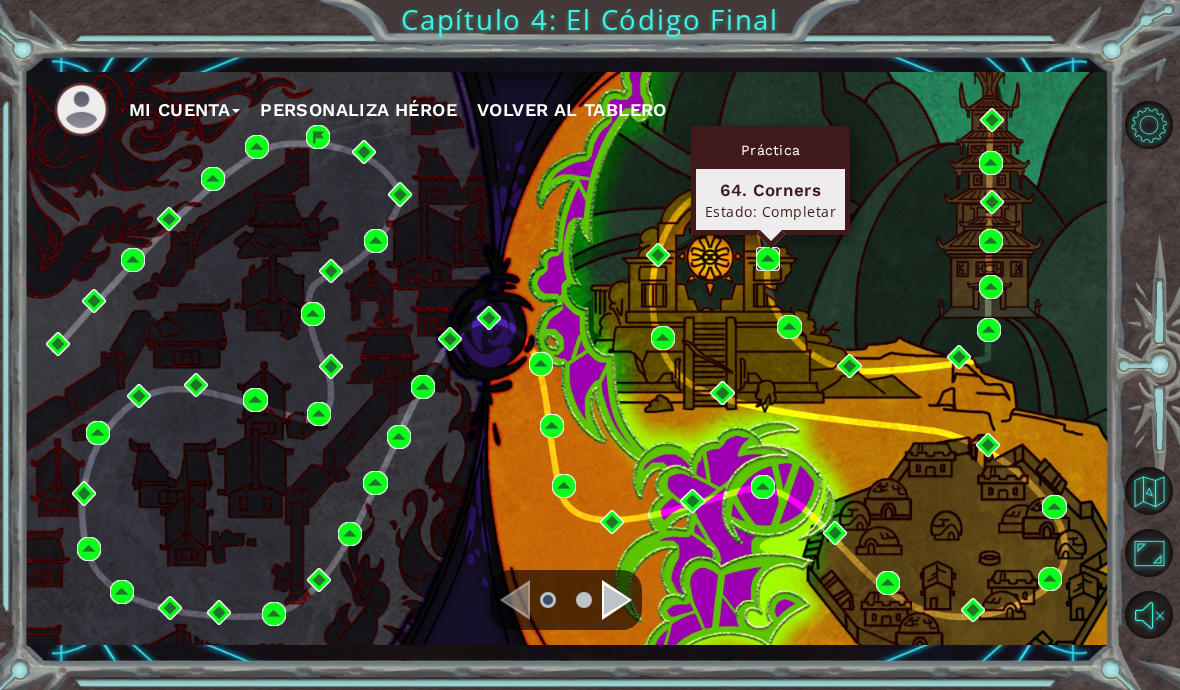 click at bounding box center [768, 259] 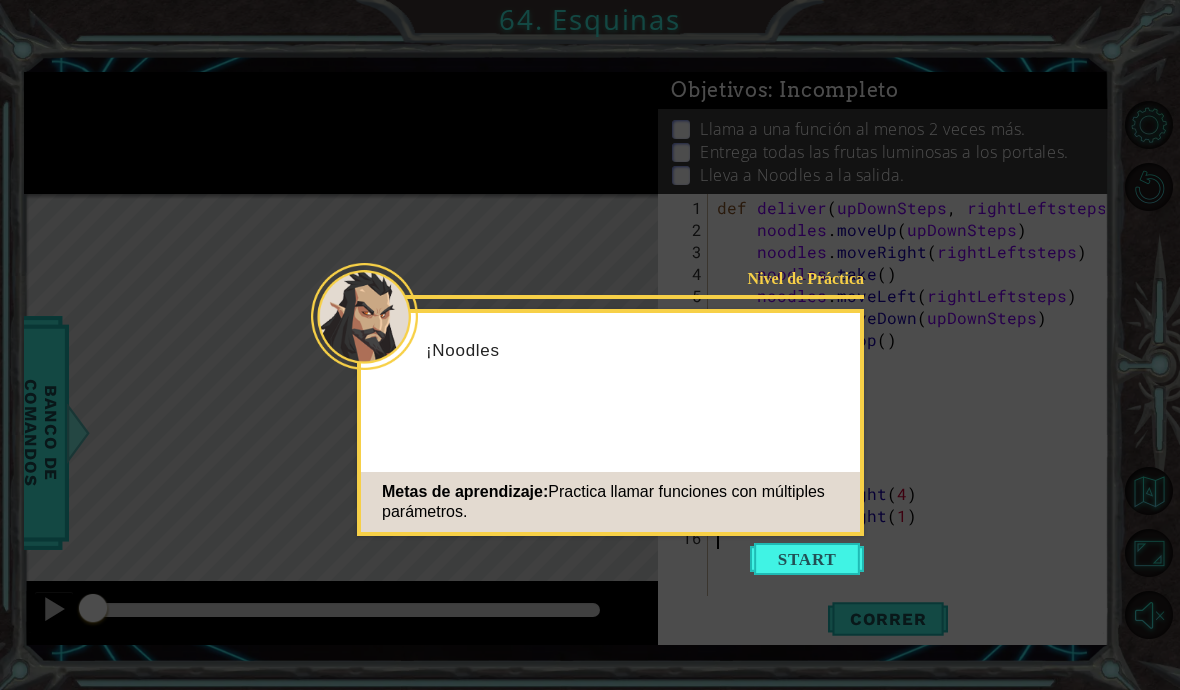 click at bounding box center (807, 559) 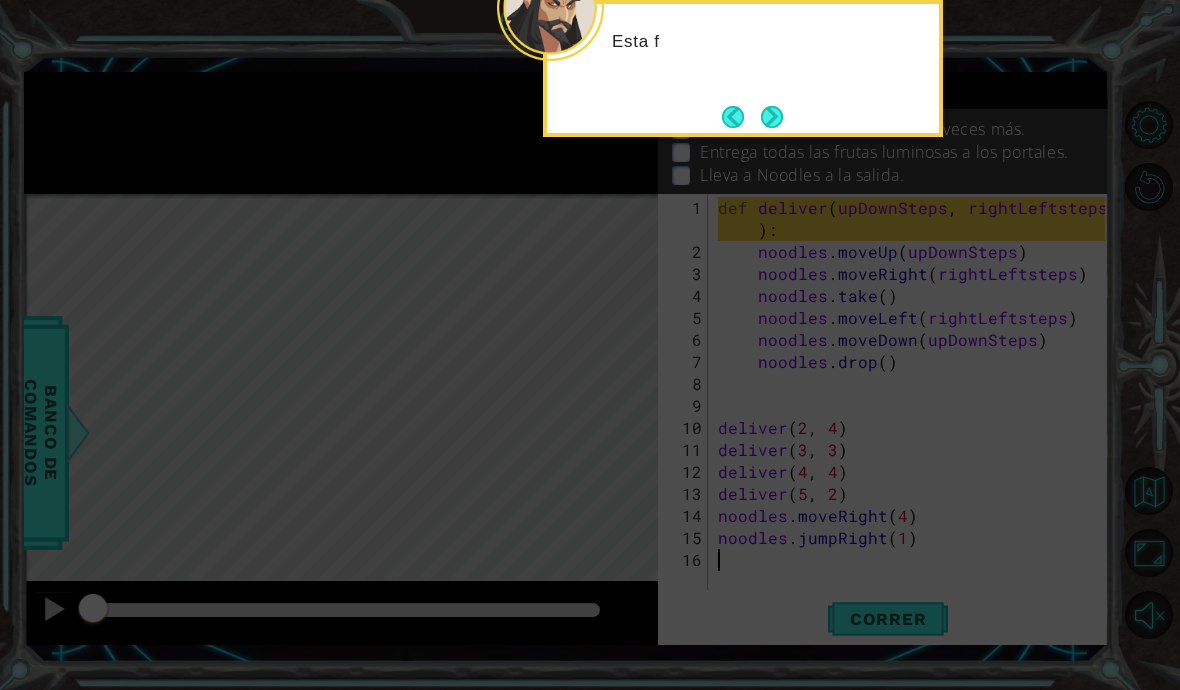 click at bounding box center (772, 117) 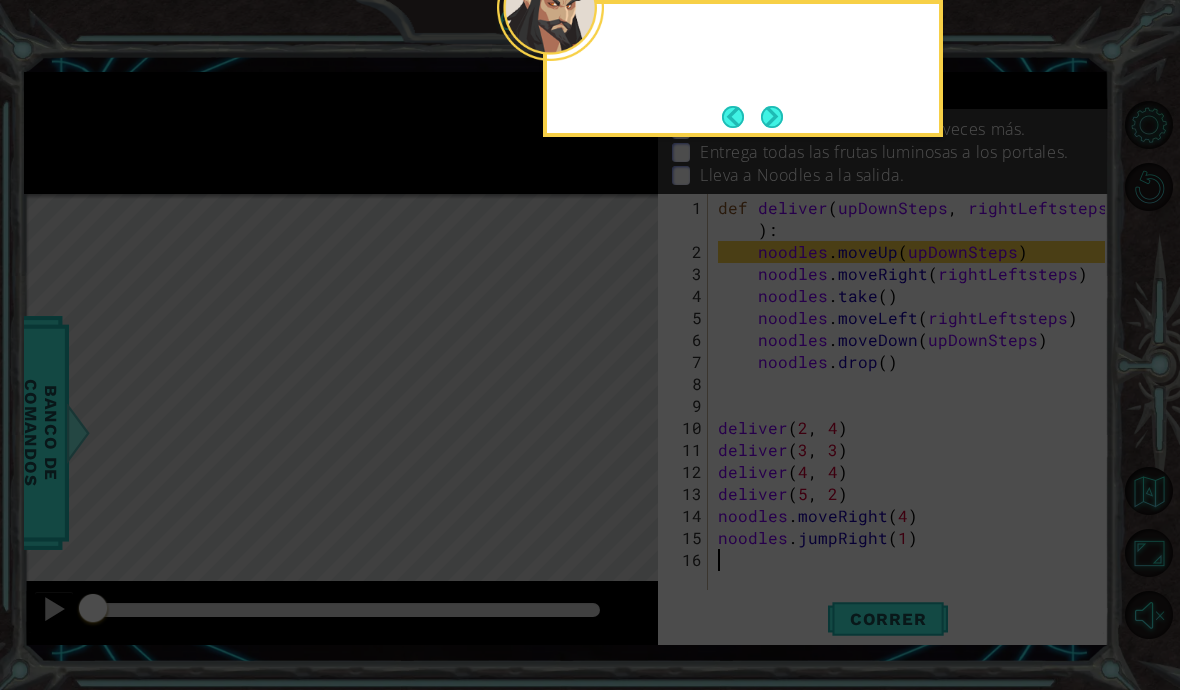 click at bounding box center (772, 117) 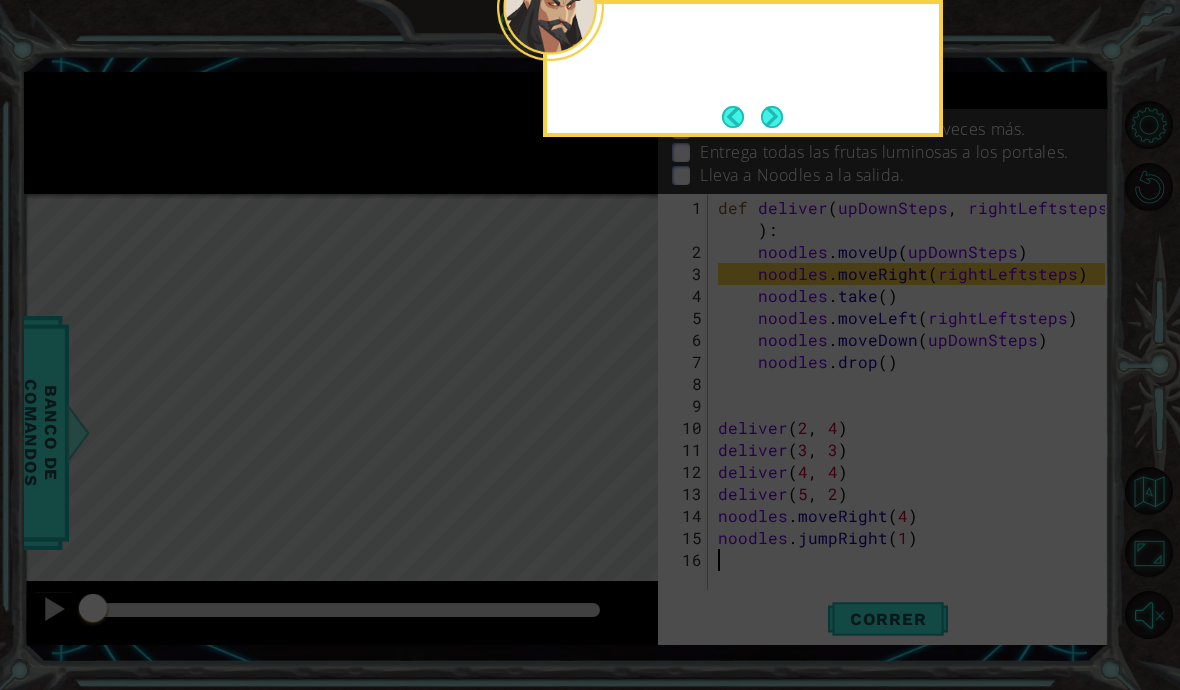 click at bounding box center (772, 117) 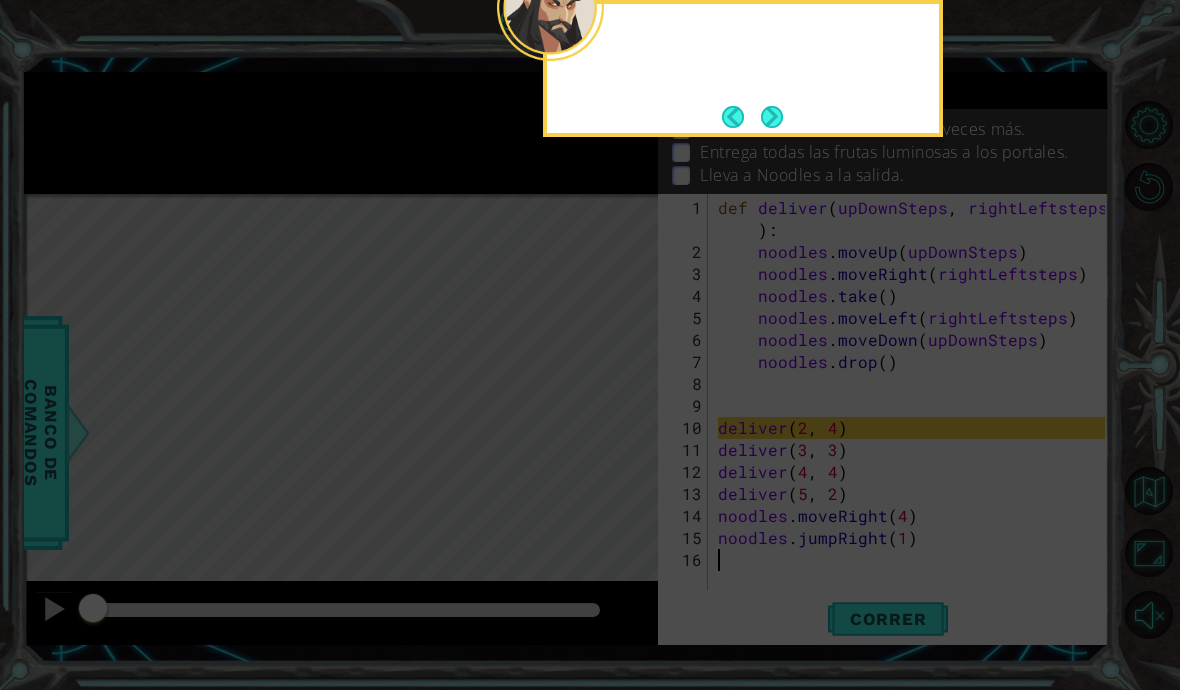 click at bounding box center [772, 117] 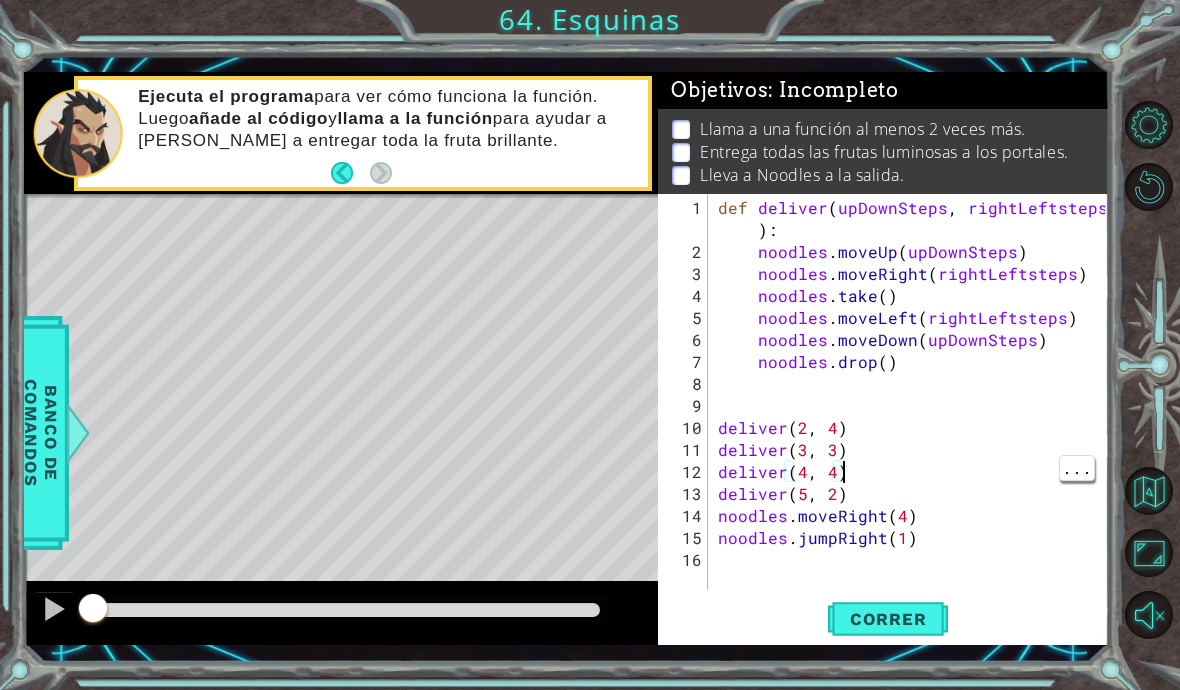 click on "def   deliver ( upDownSteps ,   rightLeftsteps      ) :      noodles . moveUp ( upDownSteps )      noodles . moveRight ( rightLeftsteps )      noodles . take ( )      noodles . moveLeft ( rightLeftsteps )      noodles . moveDown ( upDownSteps )      noodles . drop ( ) deliver ( 2 ,   4 ) deliver ( 3 ,   3 ) deliver ( 4 ,   4 ) deliver ( 5 ,   2 ) noodles . moveRight ( 4 ) noodles . jumpRight ( 1 )" at bounding box center (914, 428) 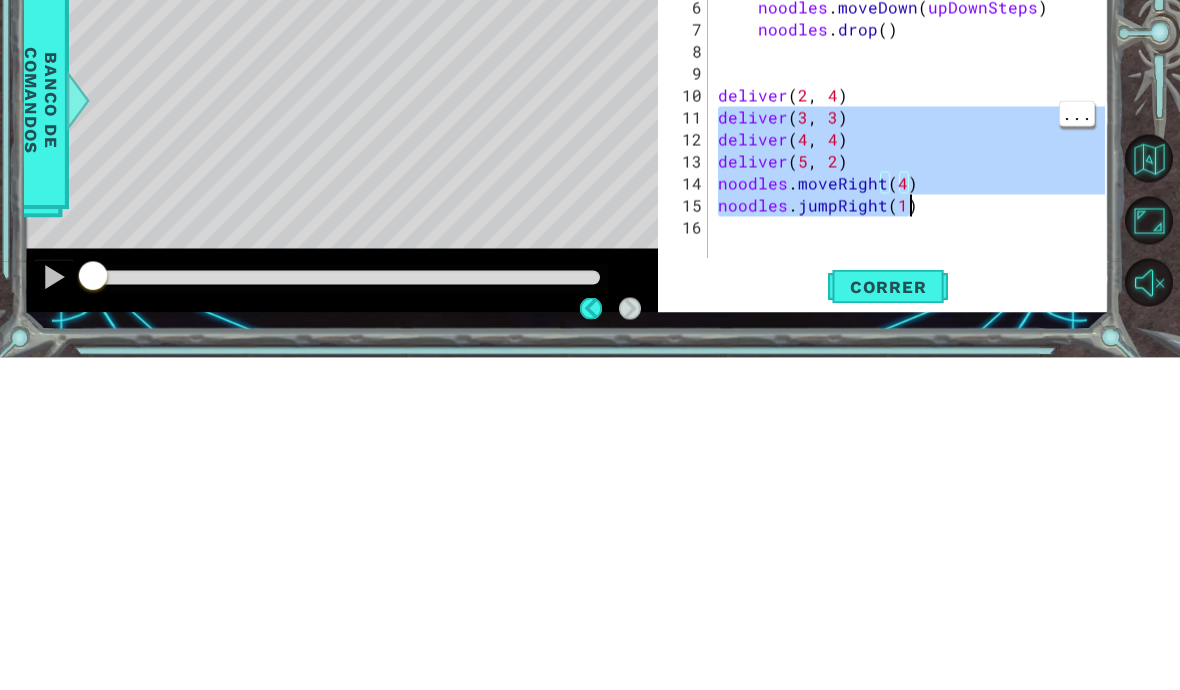type on "noodles.jumpRight(1)" 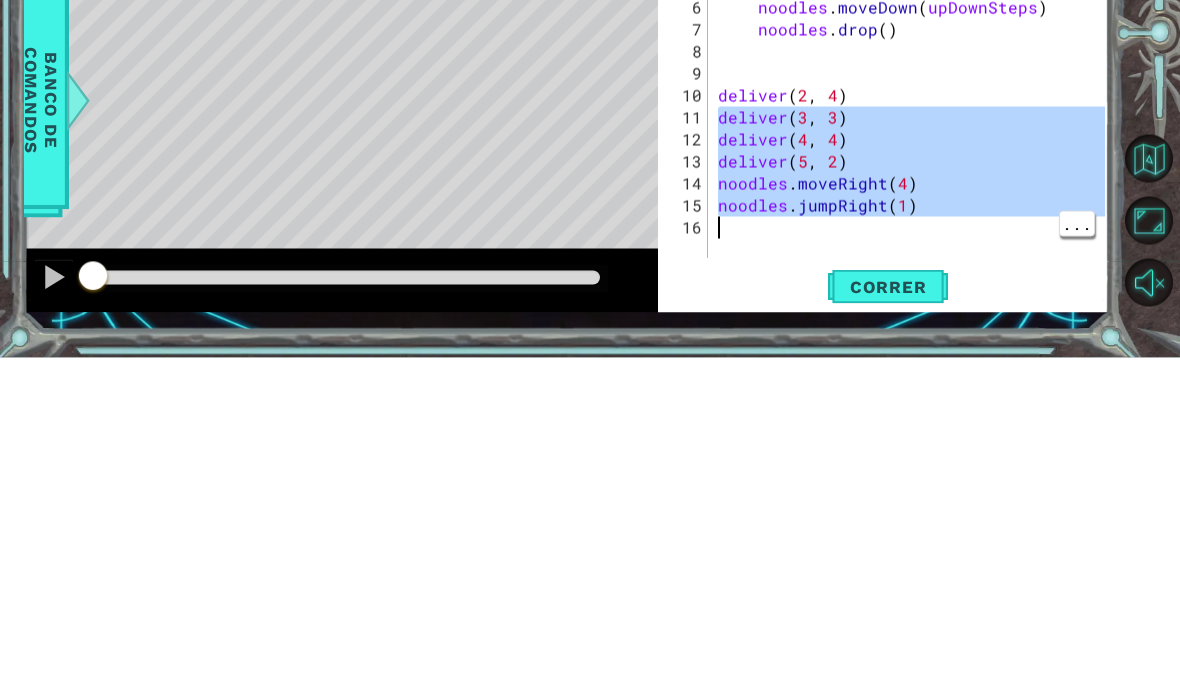 scroll, scrollTop: 87, scrollLeft: 0, axis: vertical 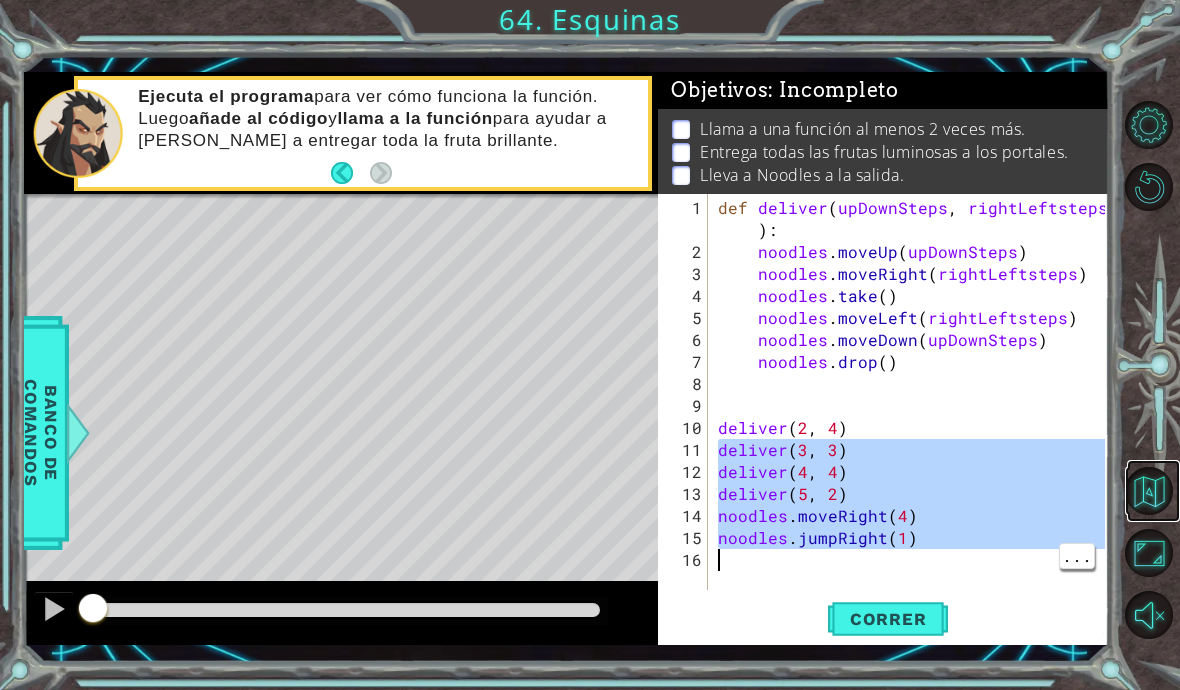 click at bounding box center (1149, 491) 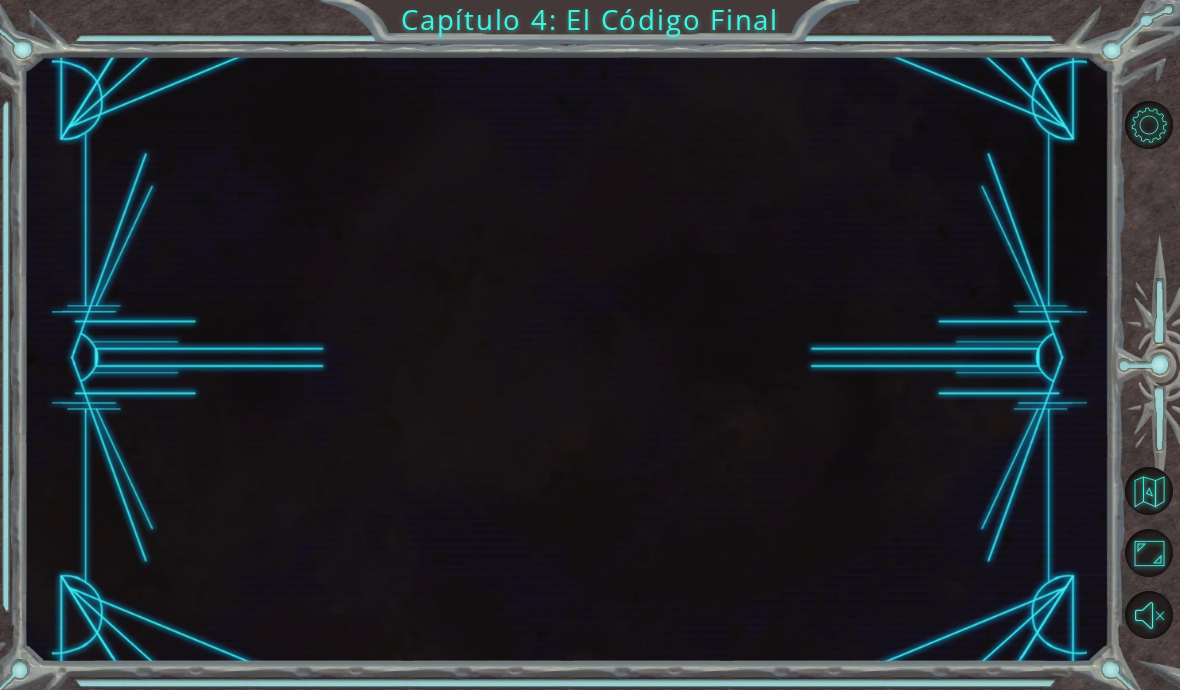 scroll, scrollTop: 0, scrollLeft: 0, axis: both 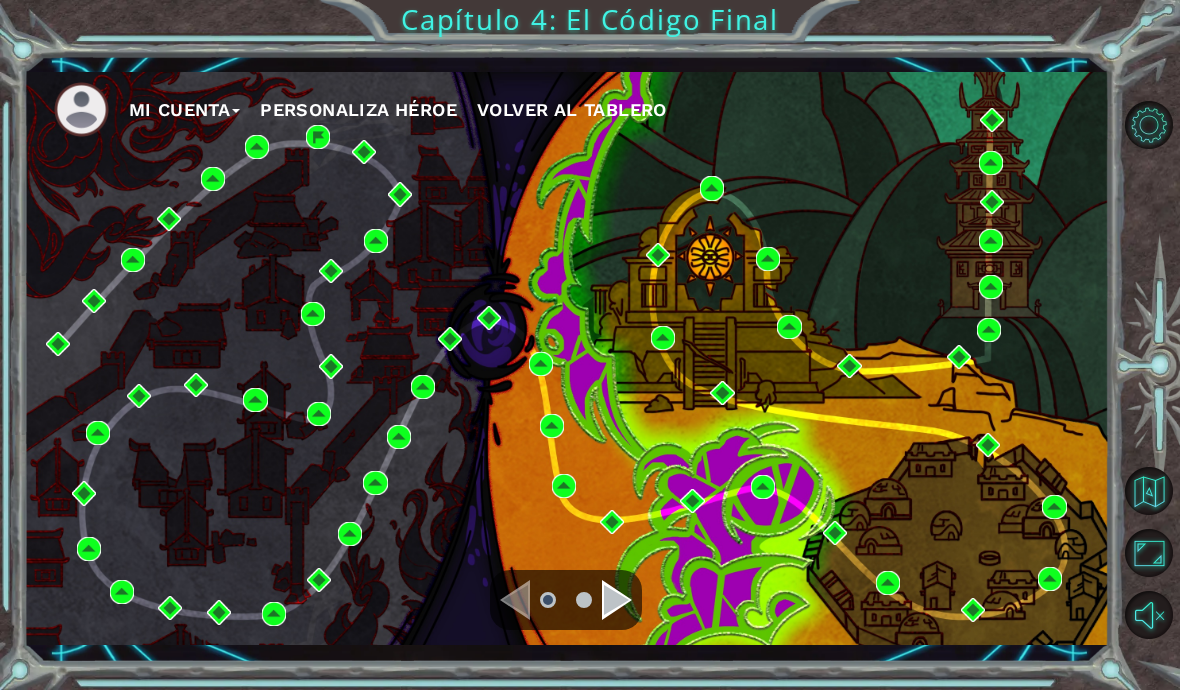 click on "Mi Cuenta
Personaliza Héroe
Volver al Tablero" at bounding box center [567, 358] 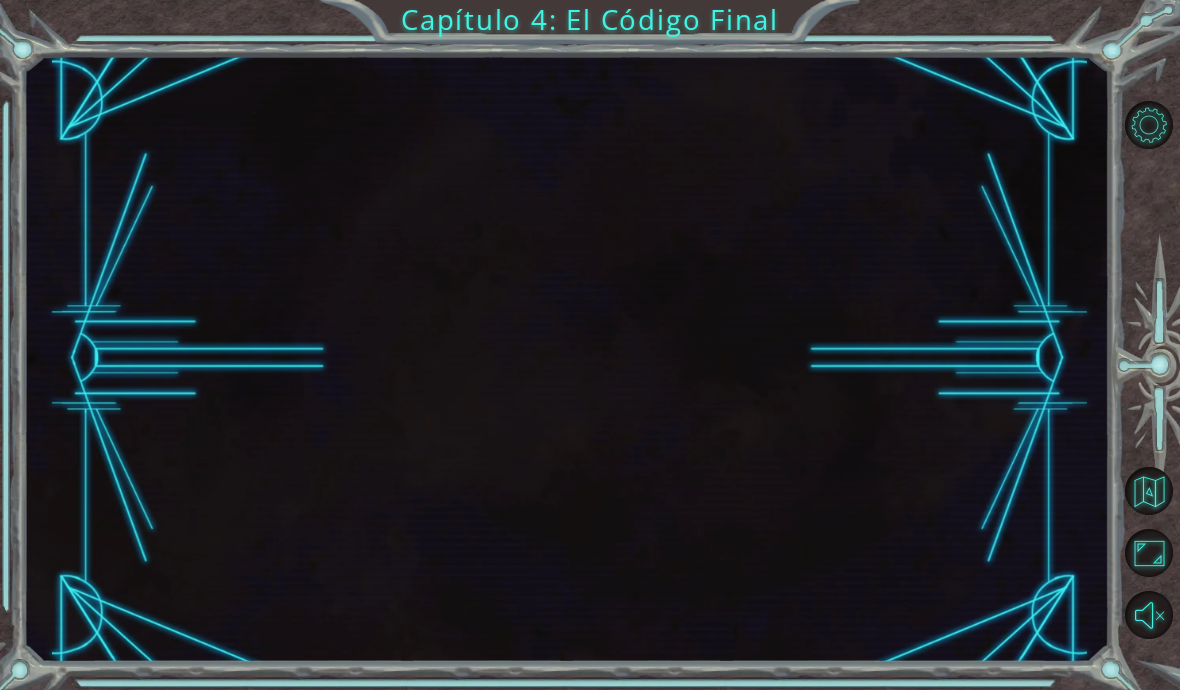 scroll, scrollTop: 0, scrollLeft: 0, axis: both 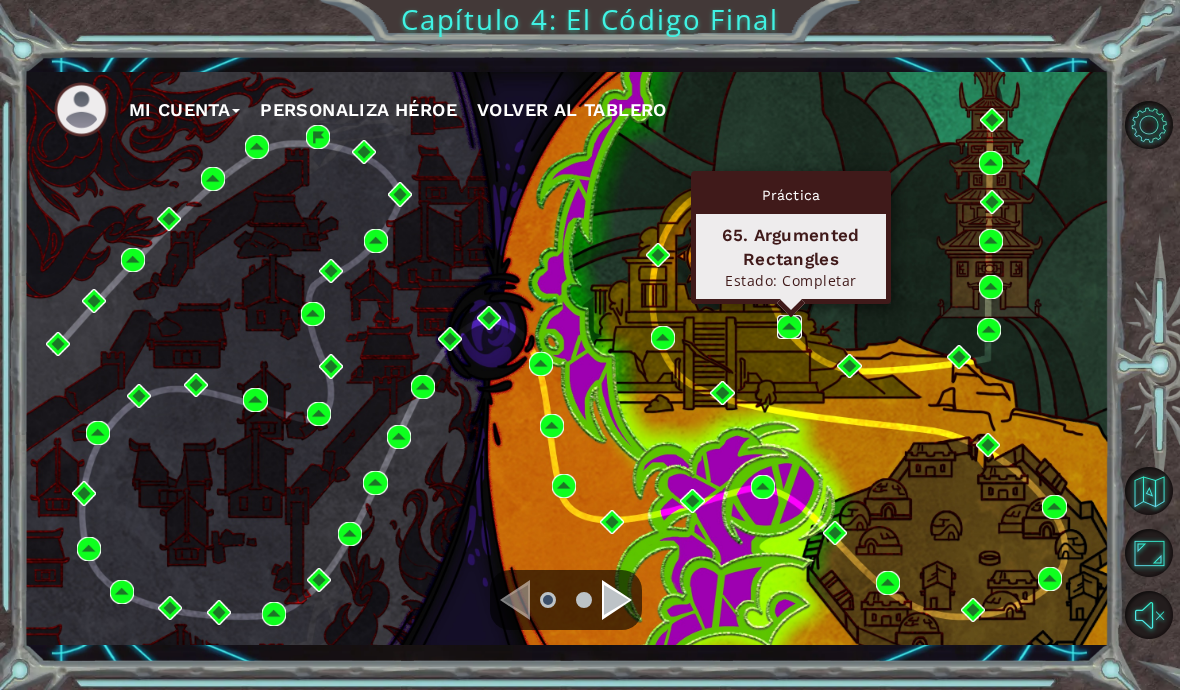 click at bounding box center (789, 327) 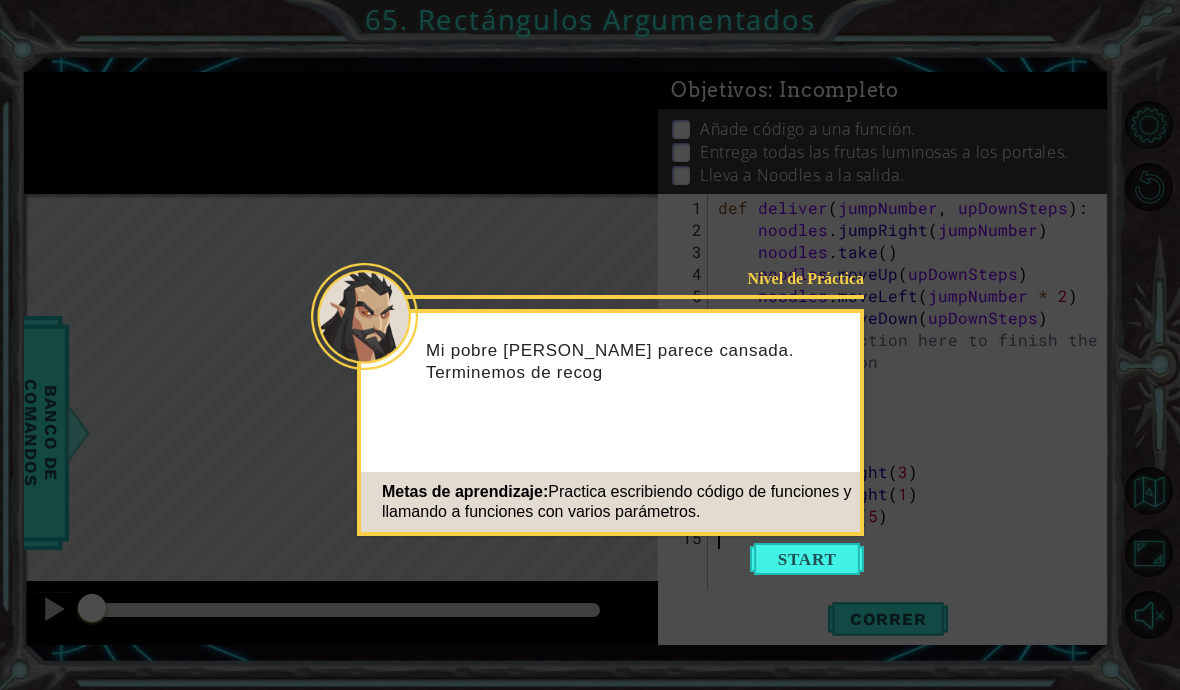 click at bounding box center [807, 559] 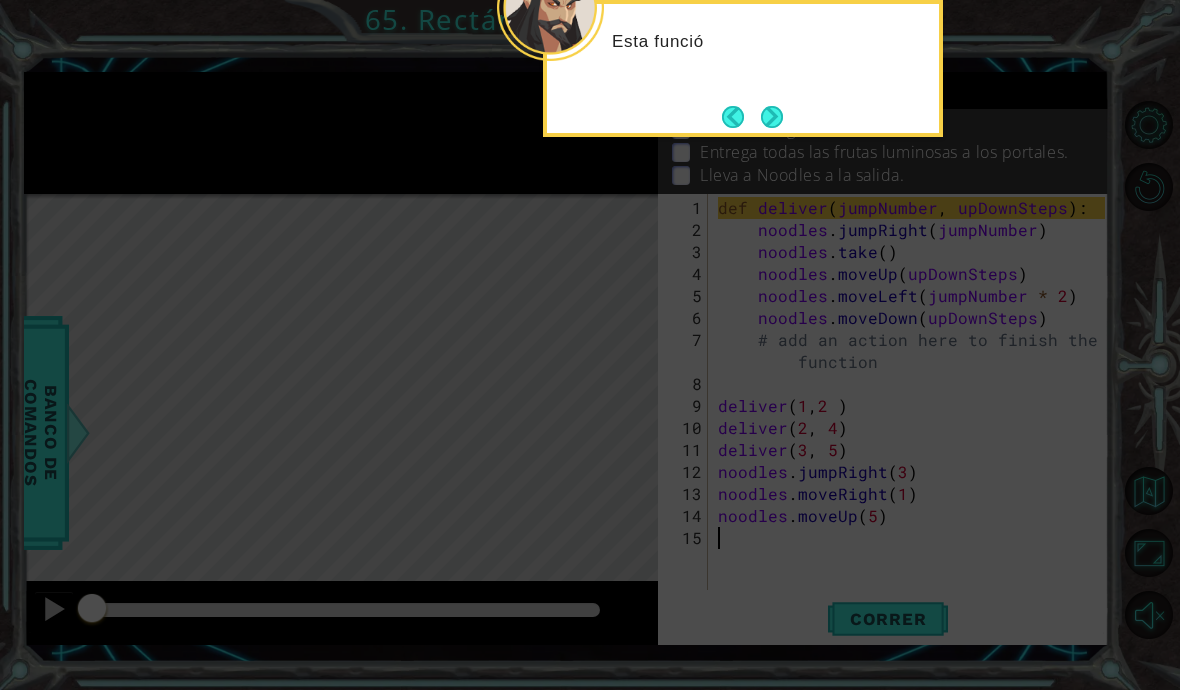 click at bounding box center (772, 117) 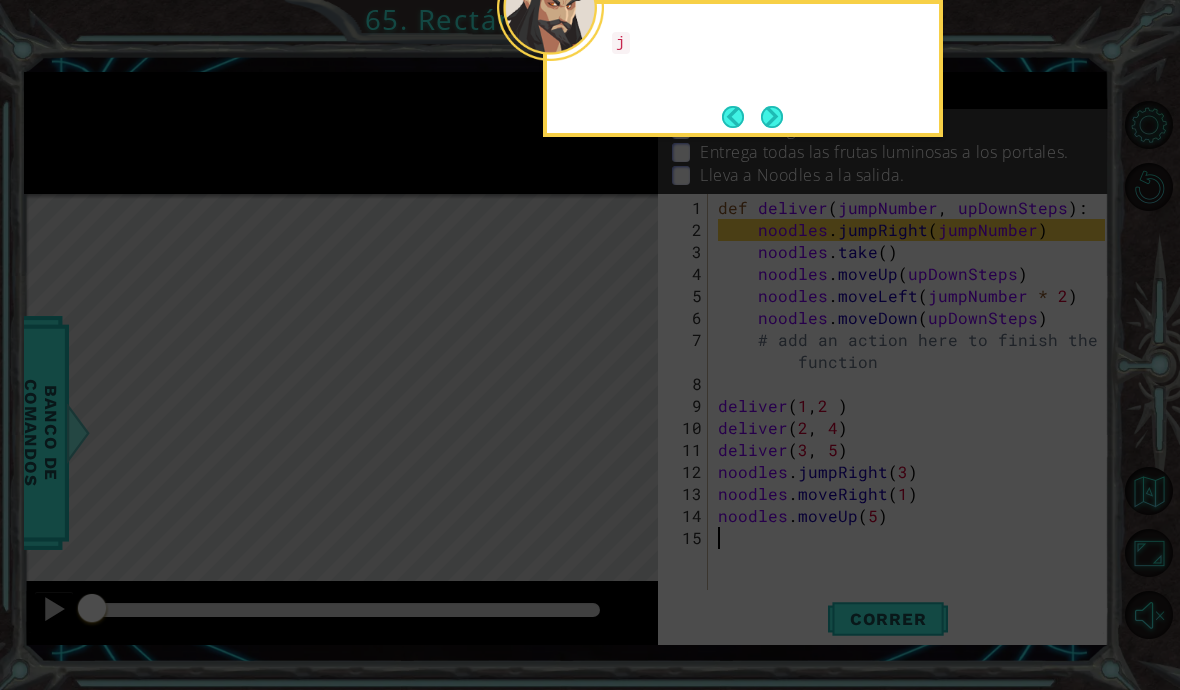 click at bounding box center (771, 116) 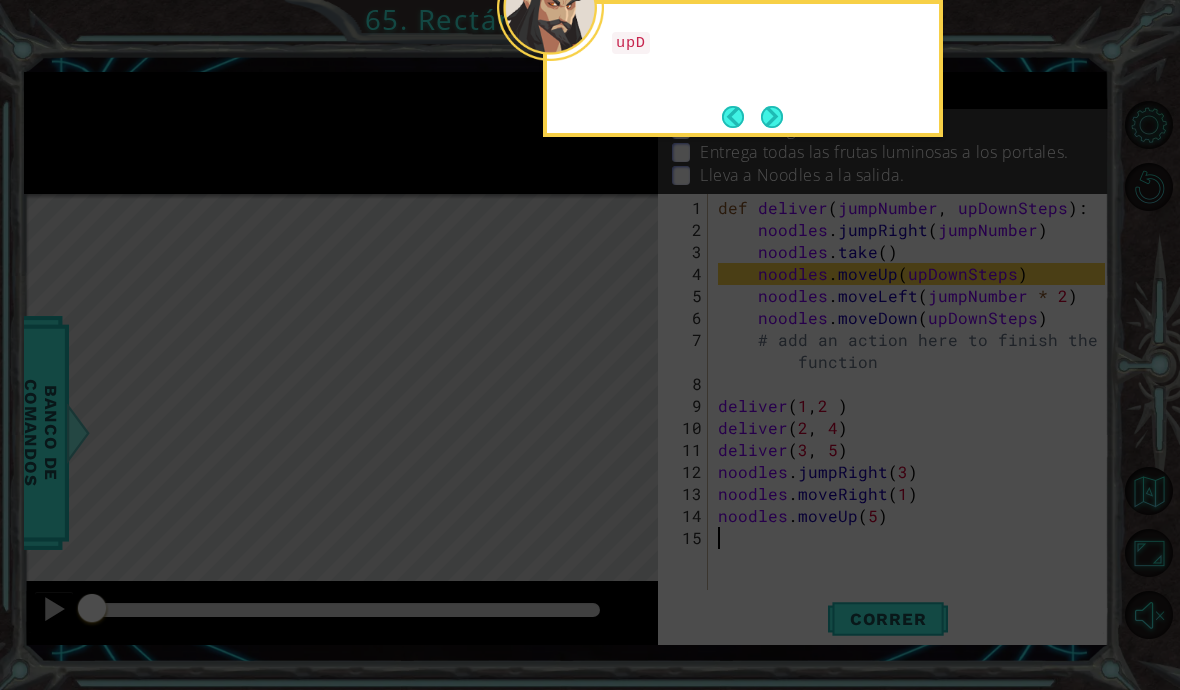 click at bounding box center (772, 117) 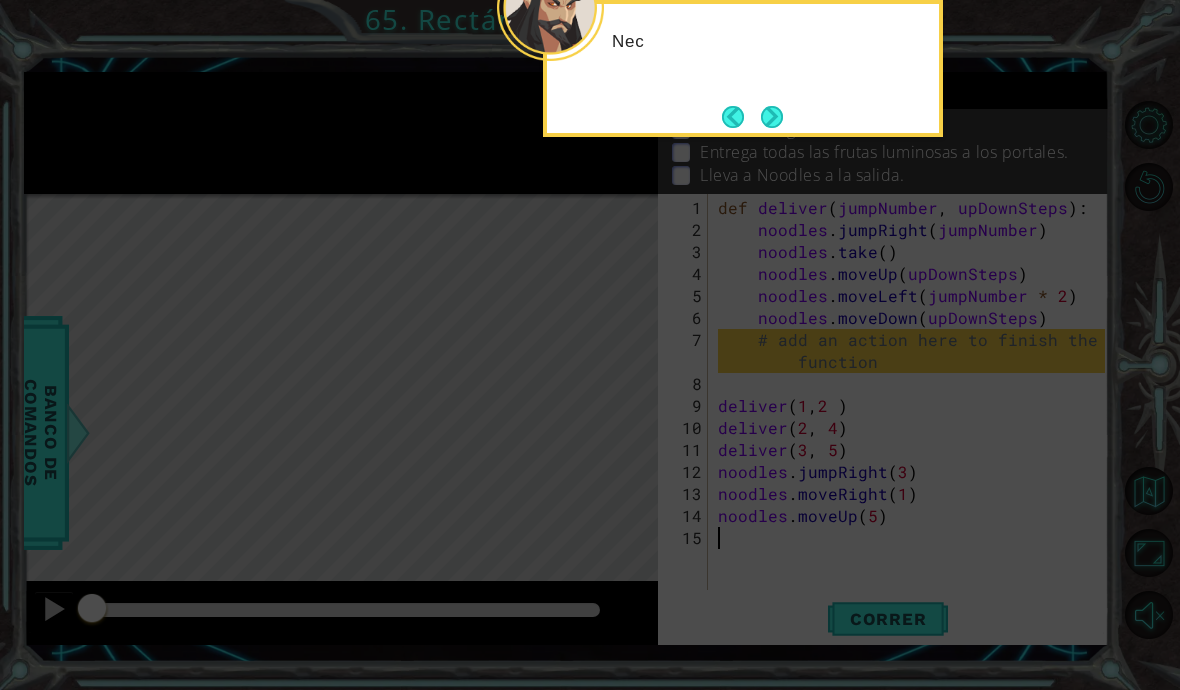 click at bounding box center (772, 117) 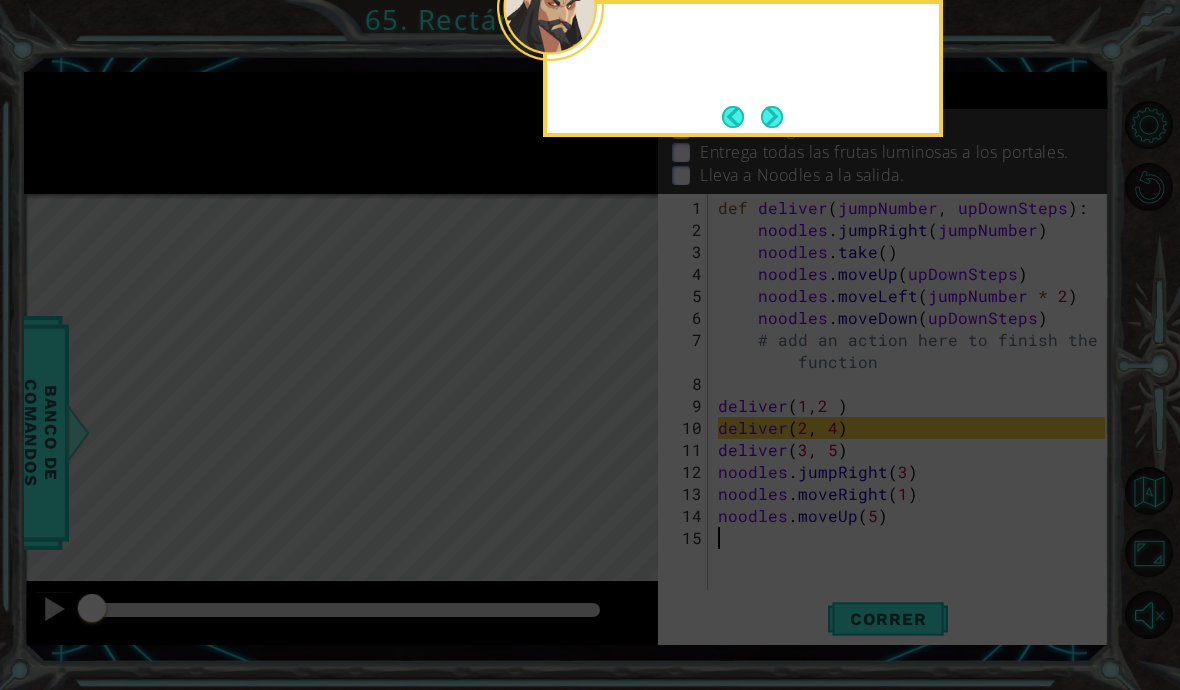 click at bounding box center (772, 116) 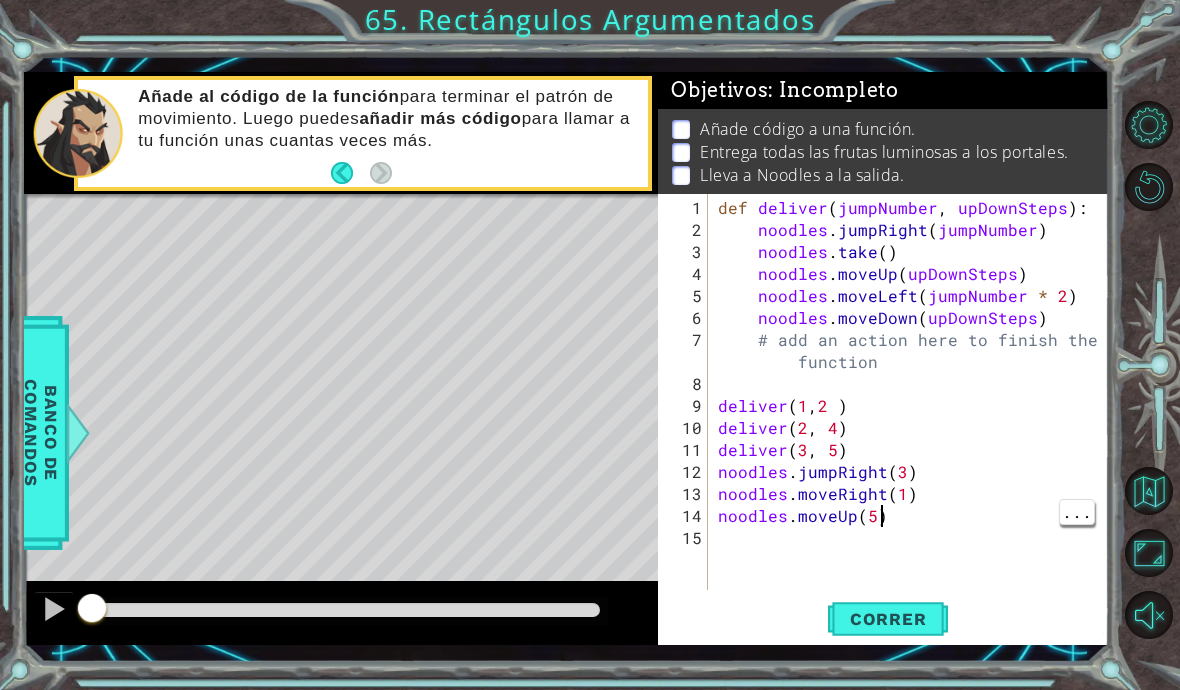 click on "def   deliver ( jumpNumber ,   upDownSteps ) :      noodles . jumpRight ( jumpNumber )      noodles . take ( )      noodles . moveUp ( upDownSteps )      noodles . moveLeft ( jumpNumber   *   2 )      noodles . moveDown ( upDownSteps )      # add an action here to finish the           function      deliver ( 1 , 2   ) deliver ( 2 ,   4 ) deliver ( 3 ,   5 ) noodles . jumpRight ( 3 ) noodles . moveRight ( 1 ) noodles . moveUp ( 5 )" at bounding box center (914, 417) 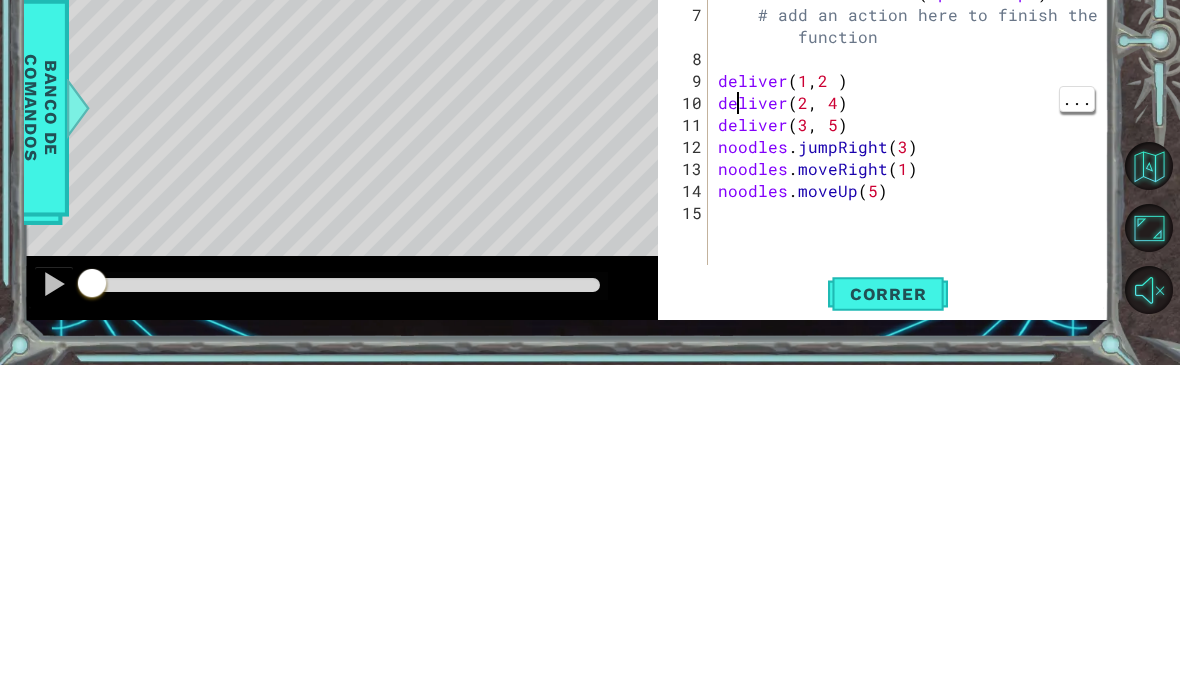 click on "def   deliver ( jumpNumber ,   upDownSteps ) :      noodles . jumpRight ( jumpNumber )      noodles . take ( )      noodles . moveUp ( upDownSteps )      noodles . moveLeft ( jumpNumber   *   2 )      noodles . moveDown ( upDownSteps )      # add an action here to finish the           function      deliver ( 1 , 2   ) deliver ( 2 ,   4 ) deliver ( 3 ,   5 ) noodles . jumpRight ( 3 ) noodles . moveRight ( 1 ) noodles . moveUp ( 5 )" at bounding box center [914, 417] 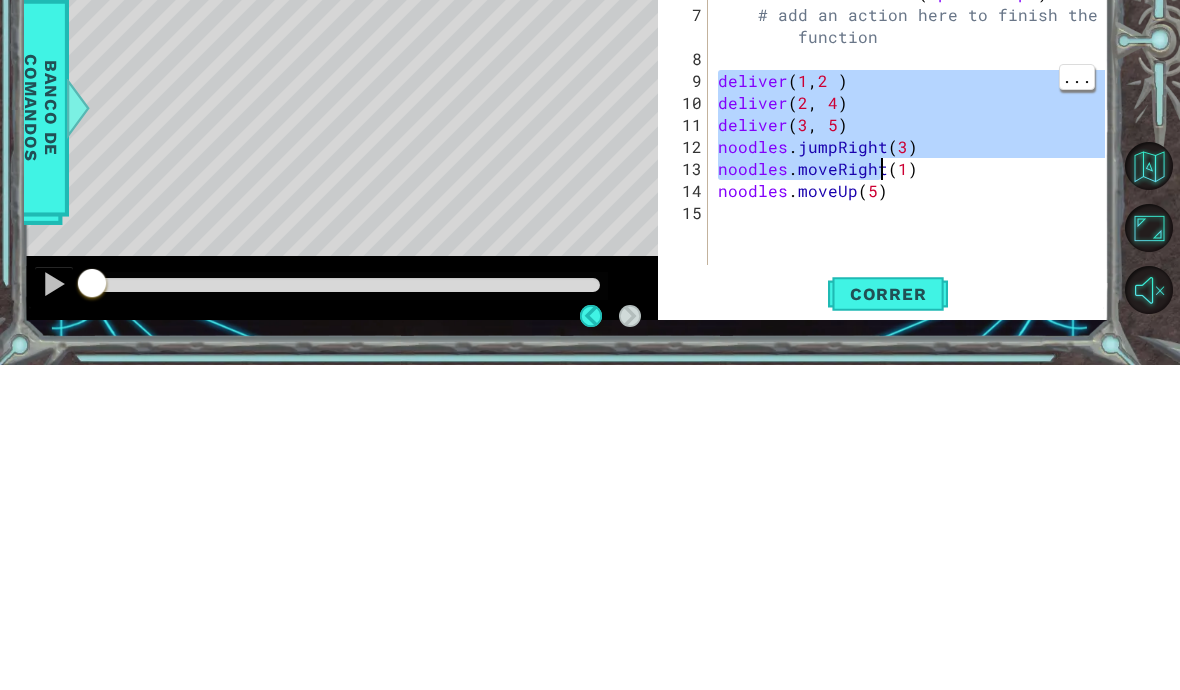 type on "noodles.moveUp(5)" 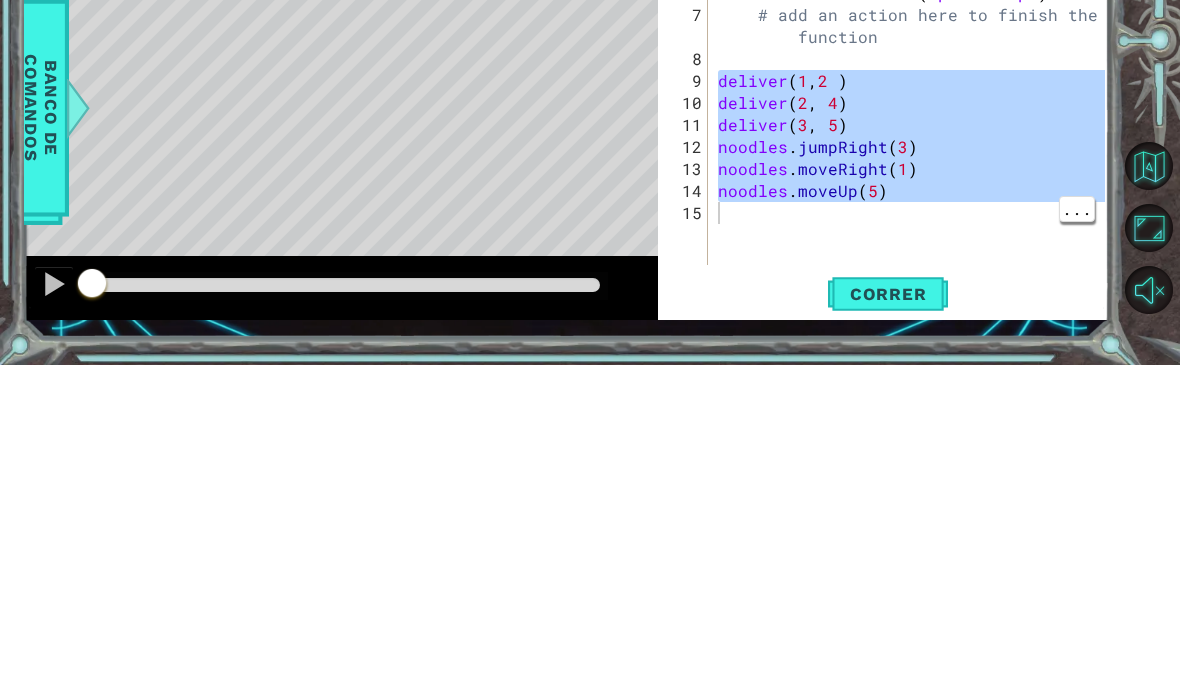 scroll, scrollTop: 87, scrollLeft: 0, axis: vertical 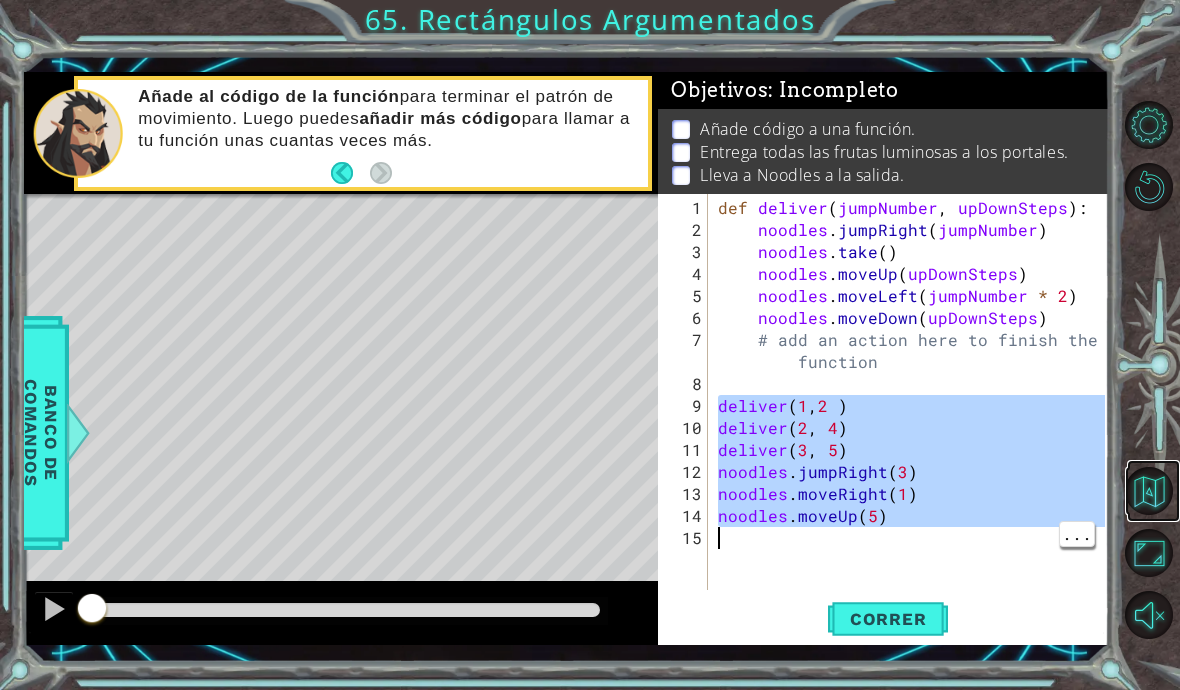 click at bounding box center [1149, 491] 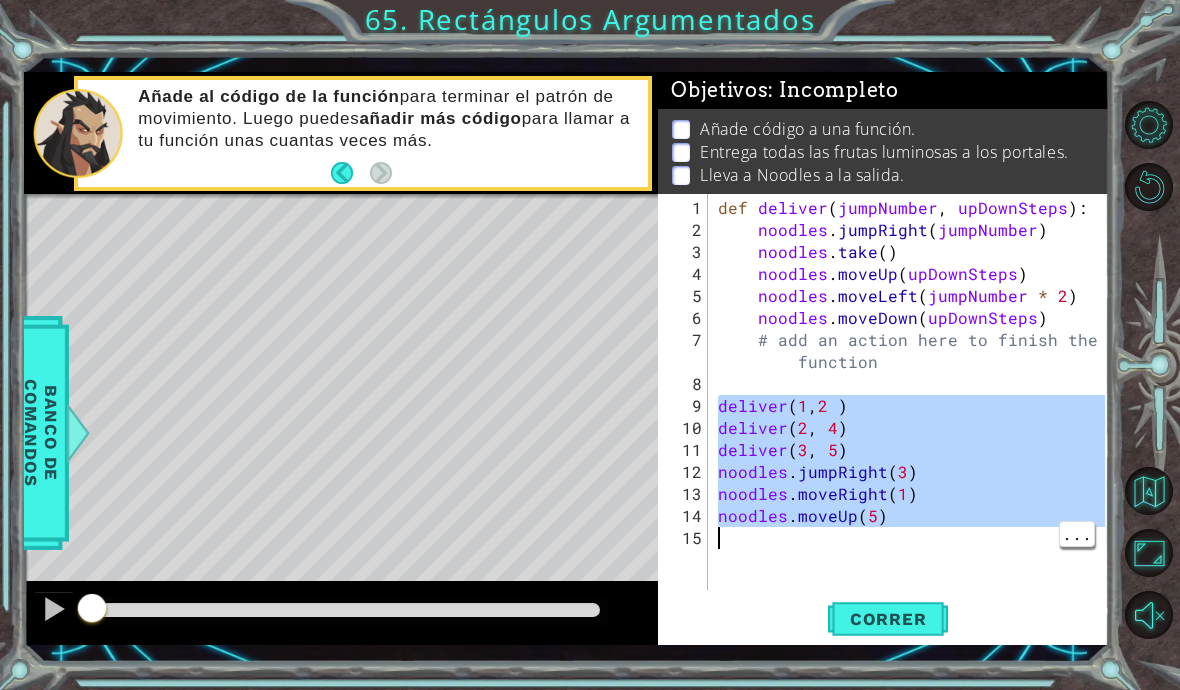 scroll, scrollTop: 0, scrollLeft: 0, axis: both 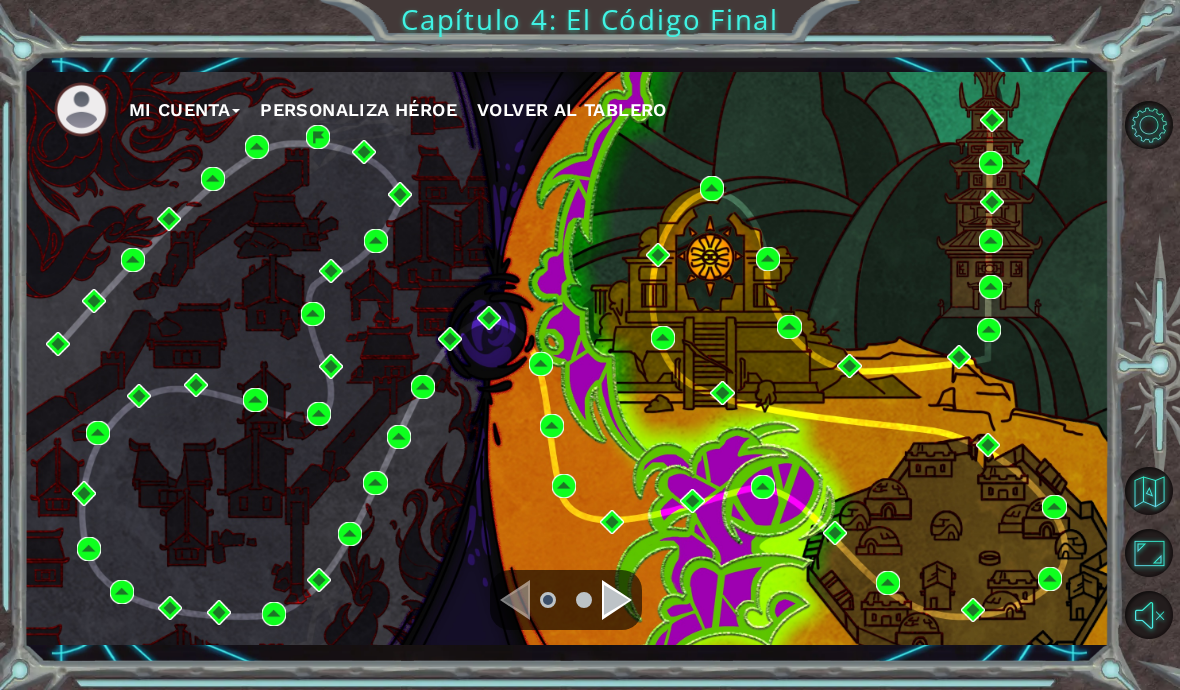 click on "Mi Cuenta
Personaliza Héroe
Volver al Tablero" at bounding box center [567, 358] 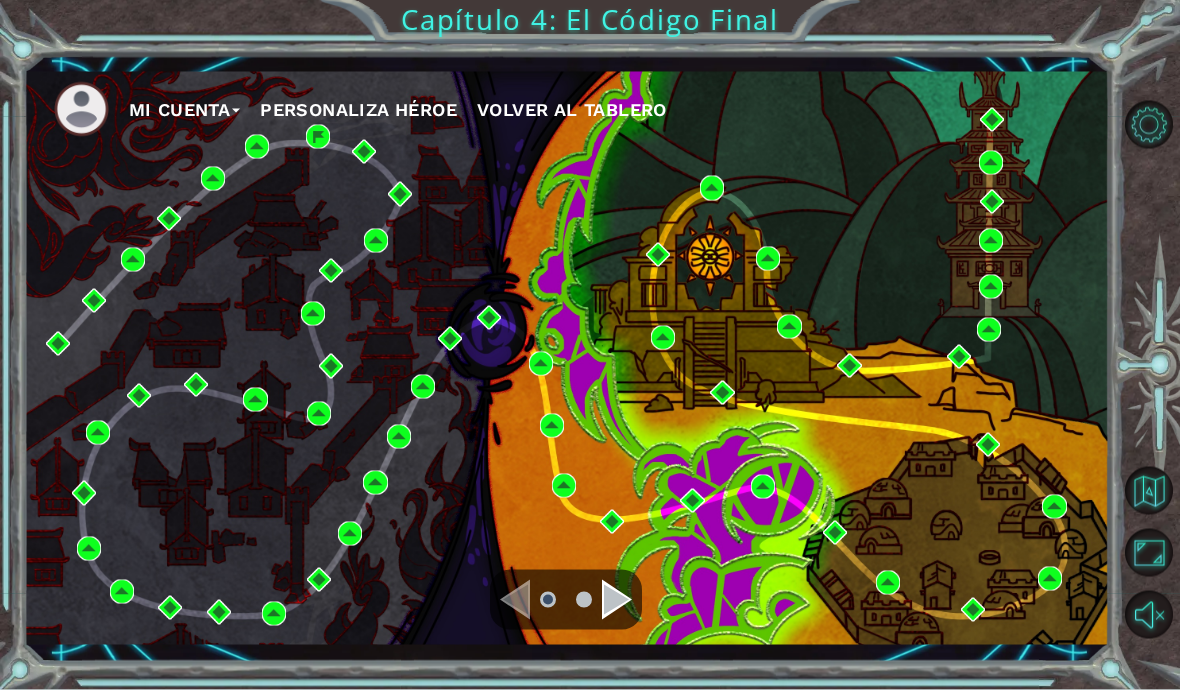 scroll, scrollTop: 0, scrollLeft: 0, axis: both 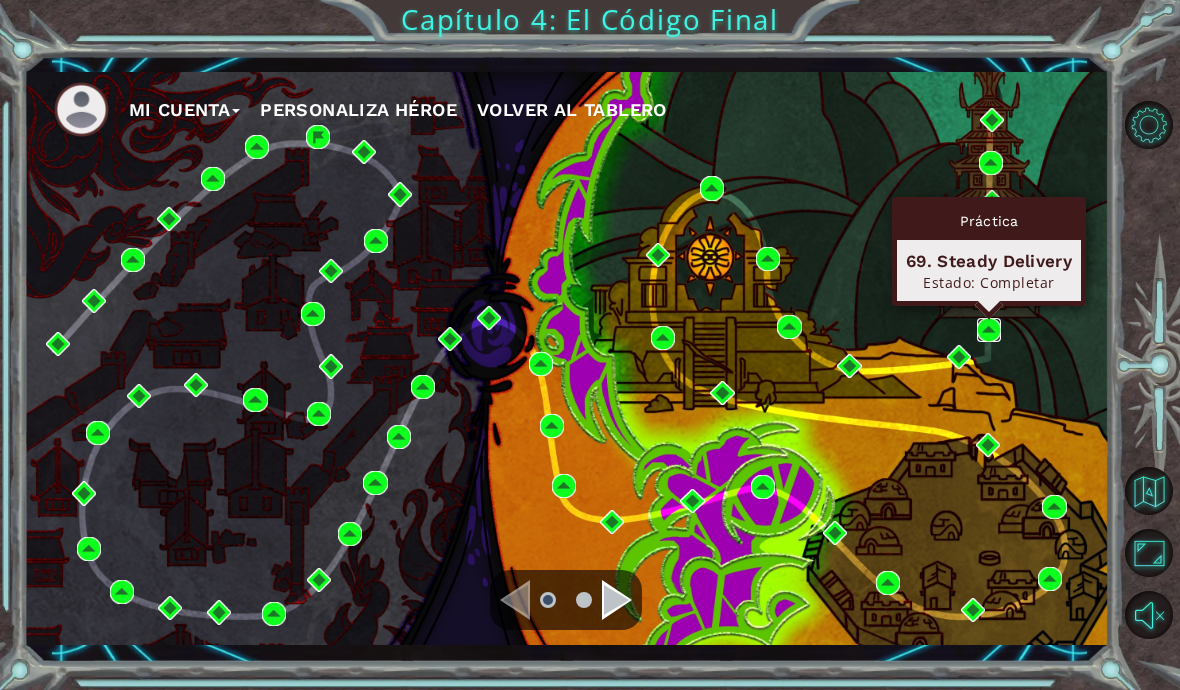click at bounding box center [989, 330] 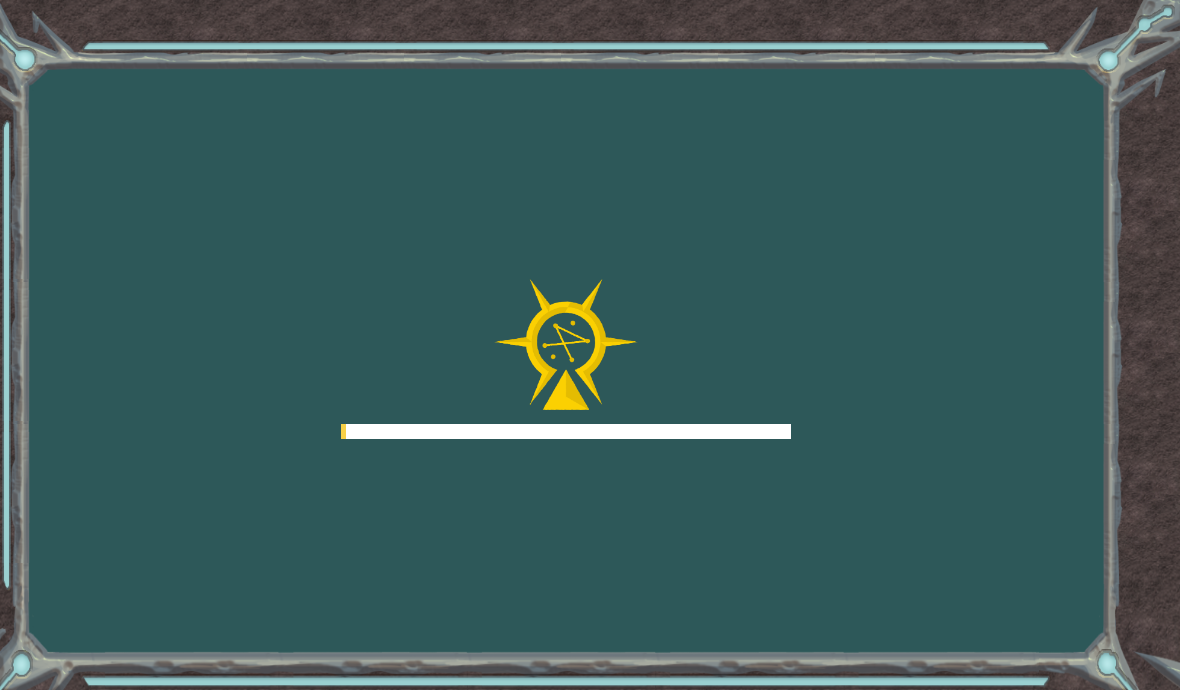 click on "Goals Error al cargar desde el servidor. Intenta refrescar la página. Necesitarás unirte a un curso para jugar este nivel. Vuelta a Clases Pide a tu profesor que te asigne una licencia para que puedas seguir jugando a Ozaria. Vuelta a Clases Este nivel está bloqueado. Vuelta a Clases" at bounding box center [590, 345] 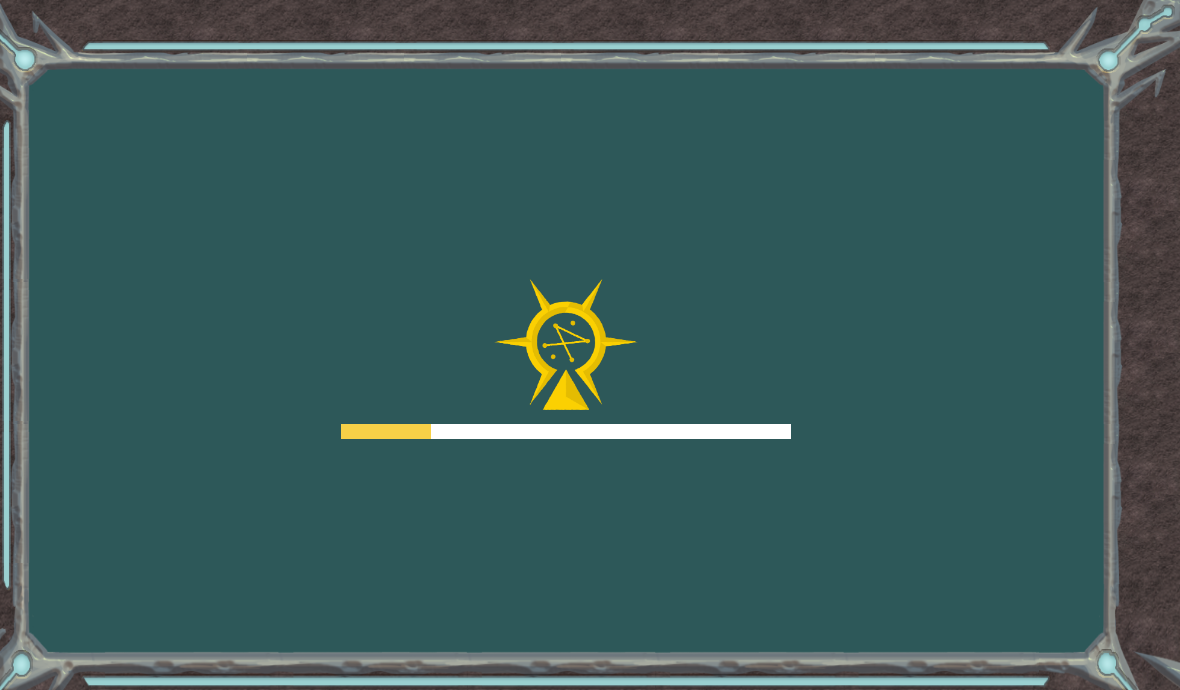 scroll, scrollTop: 0, scrollLeft: 0, axis: both 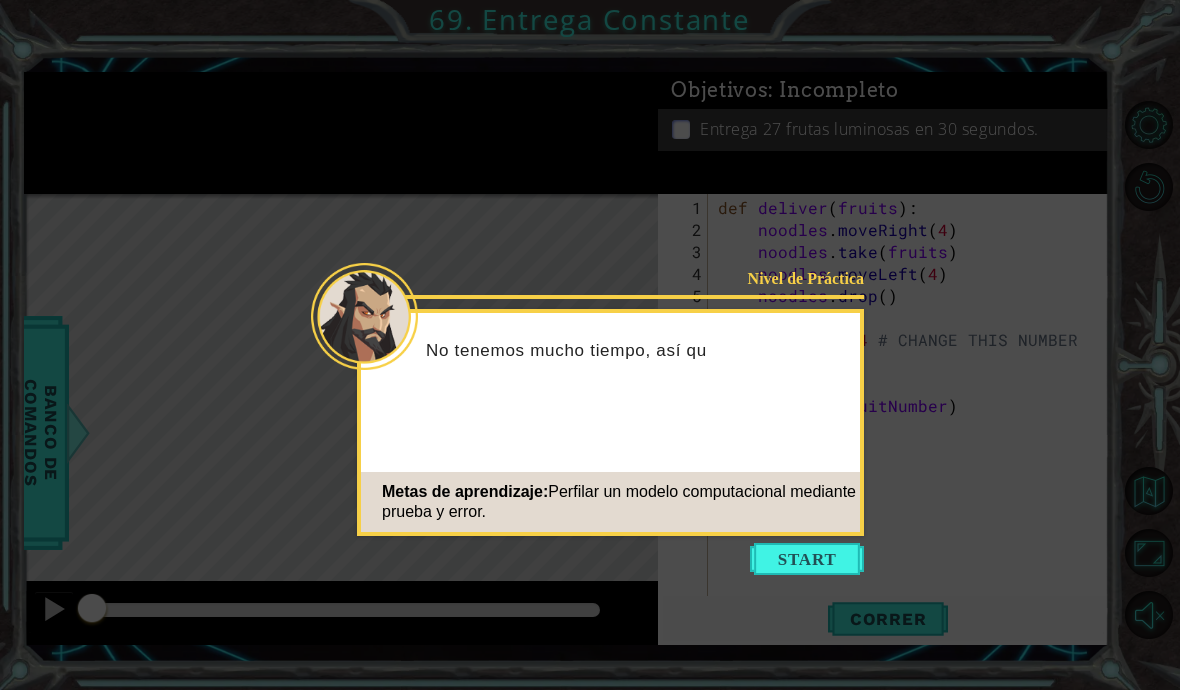 click at bounding box center [807, 559] 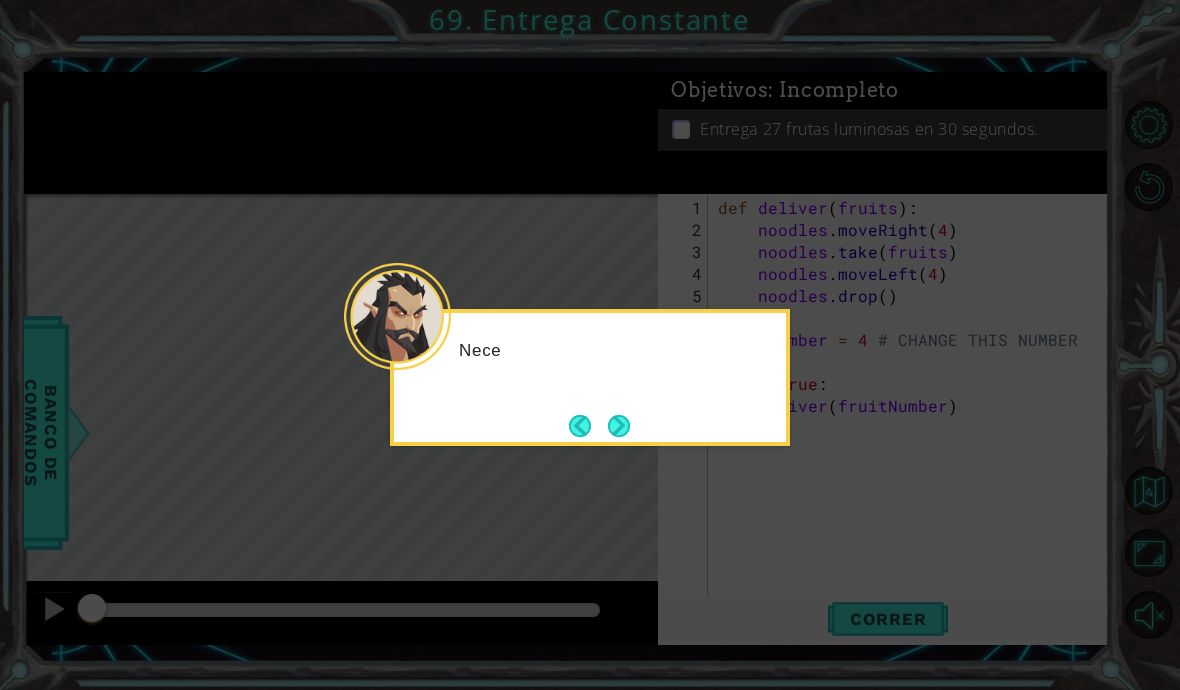 click at bounding box center (619, 426) 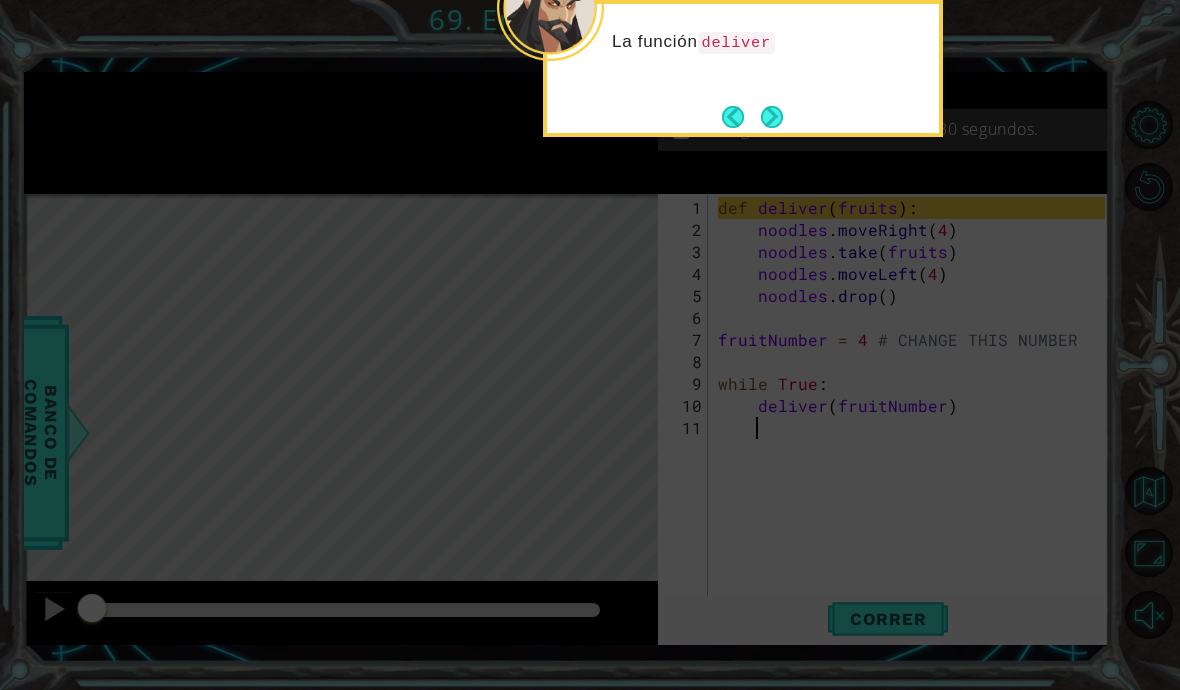 click at bounding box center (772, 117) 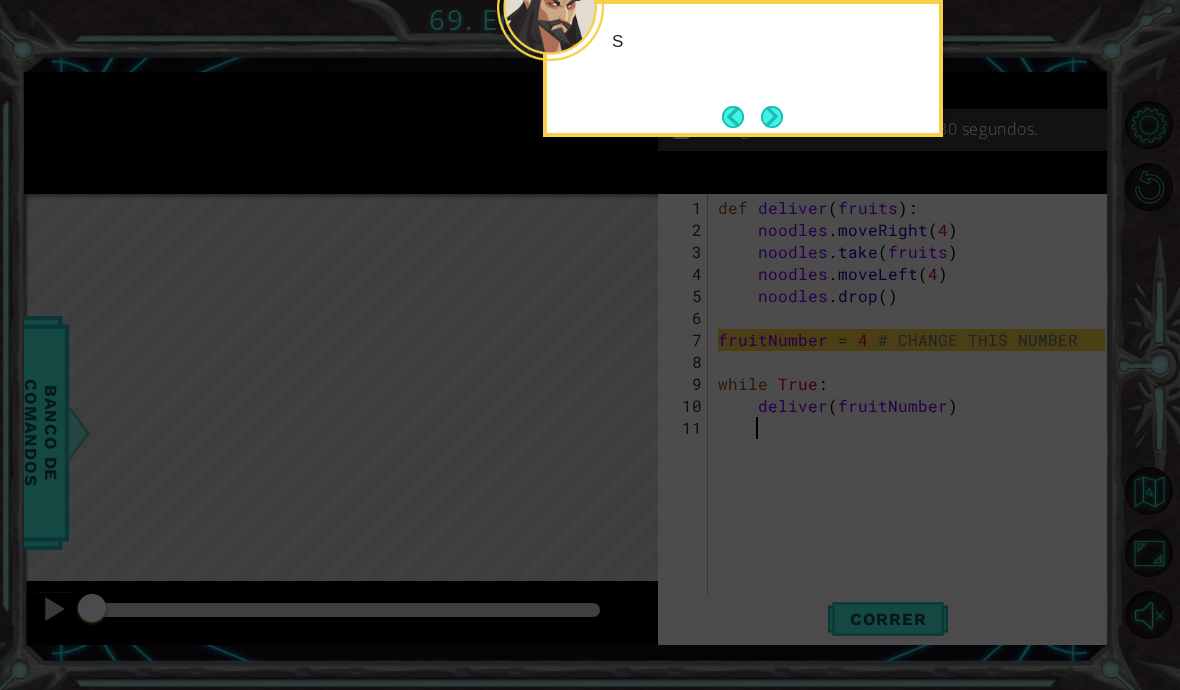 click at bounding box center (772, 117) 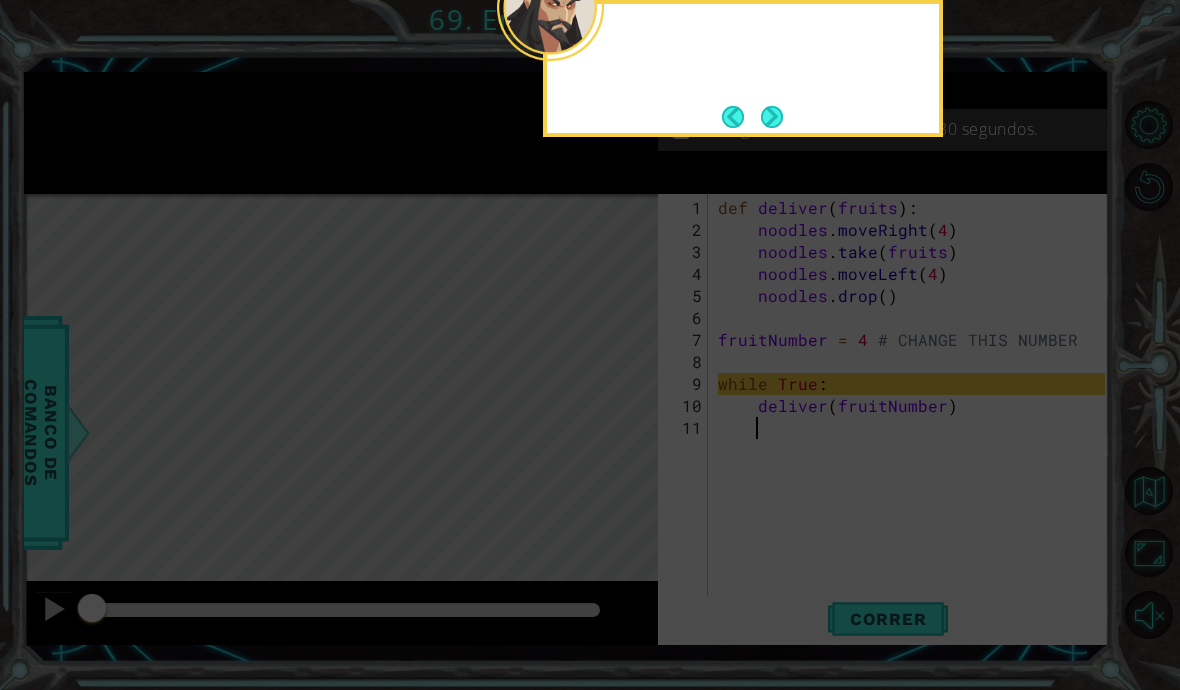 click at bounding box center [772, 117] 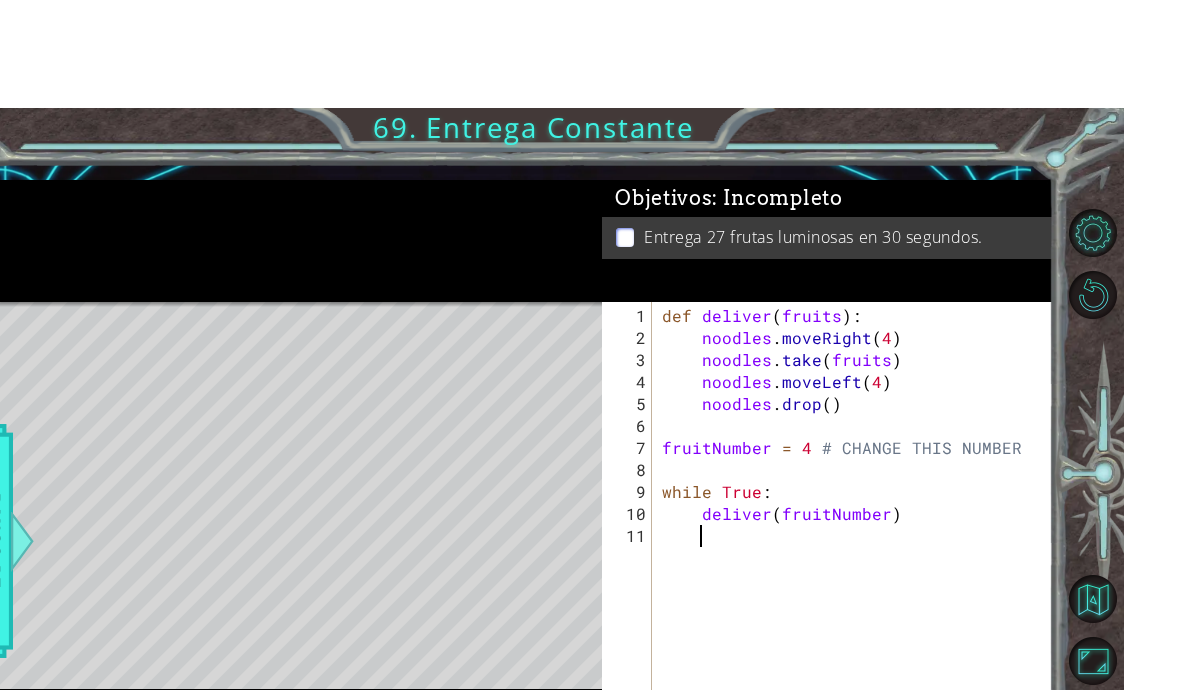 scroll, scrollTop: 5, scrollLeft: 0, axis: vertical 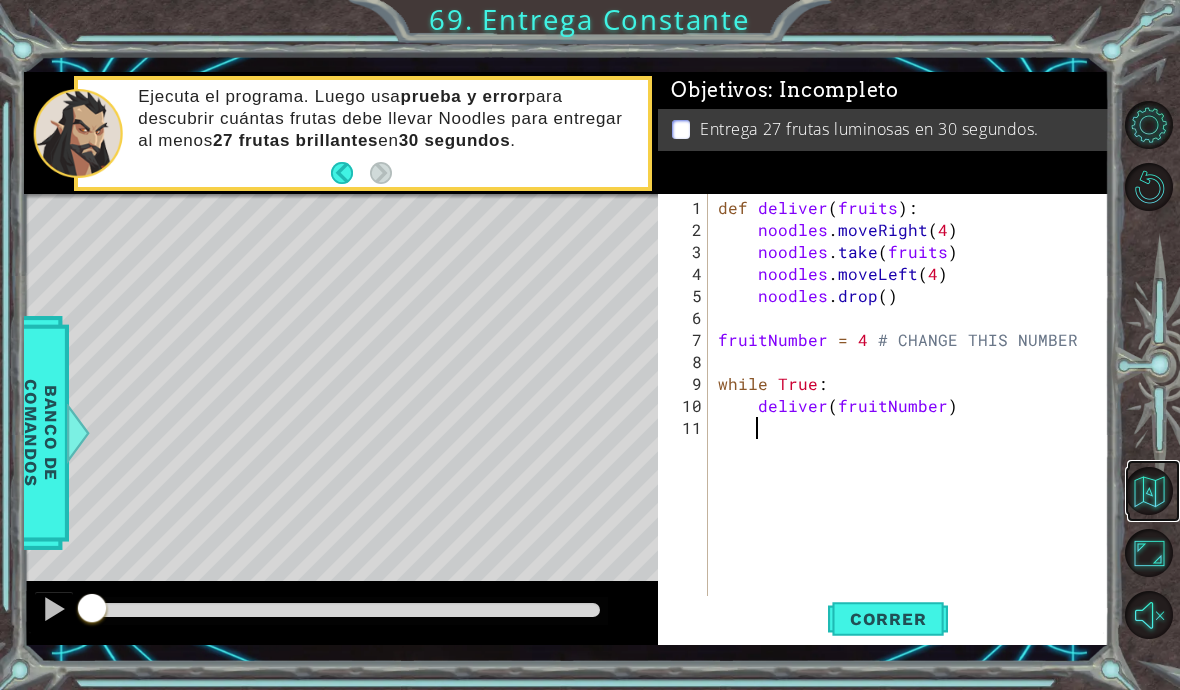 click at bounding box center [1149, 491] 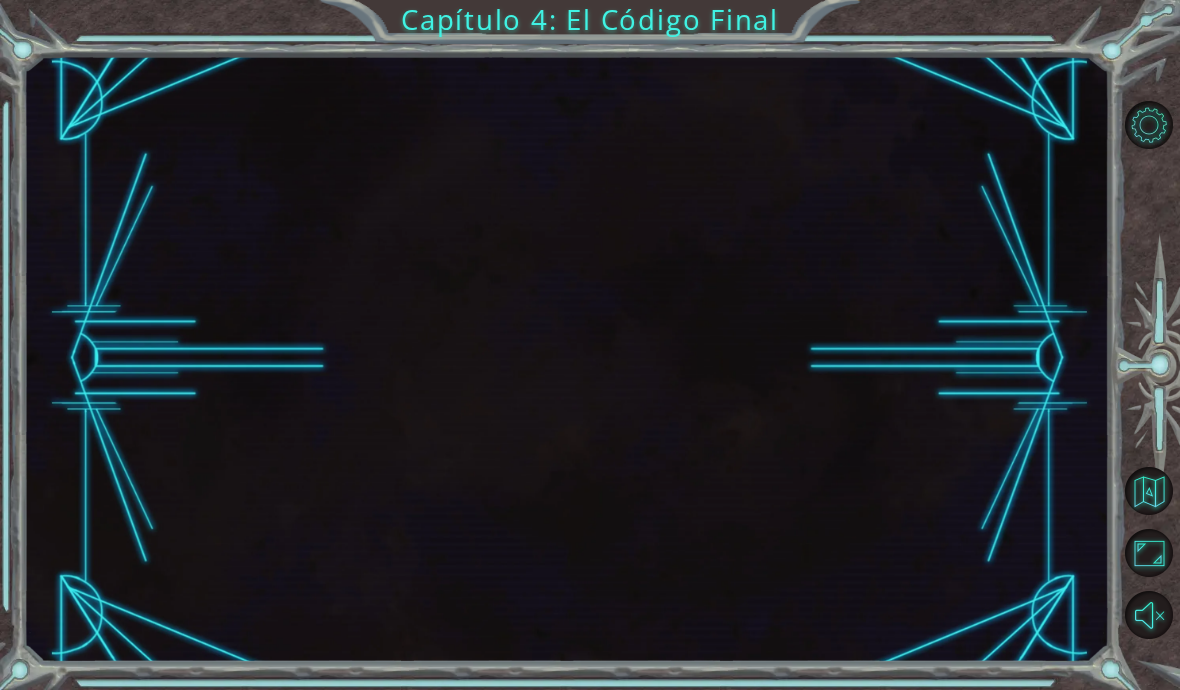 scroll, scrollTop: 0, scrollLeft: 0, axis: both 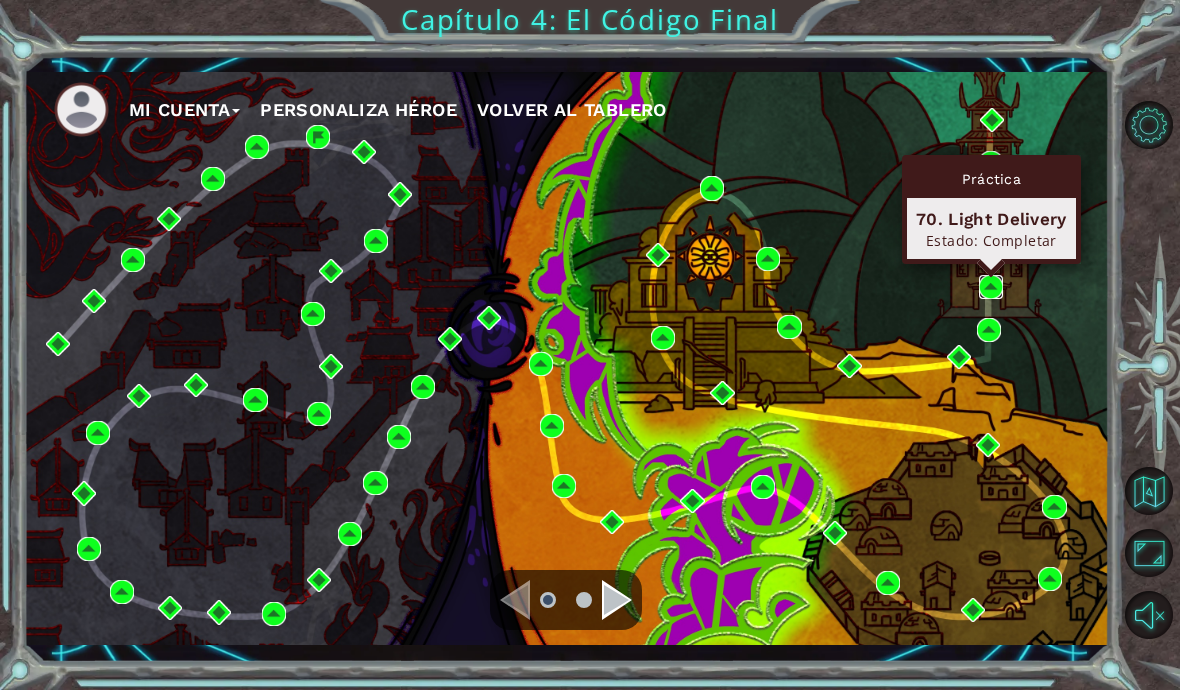 click at bounding box center (991, 287) 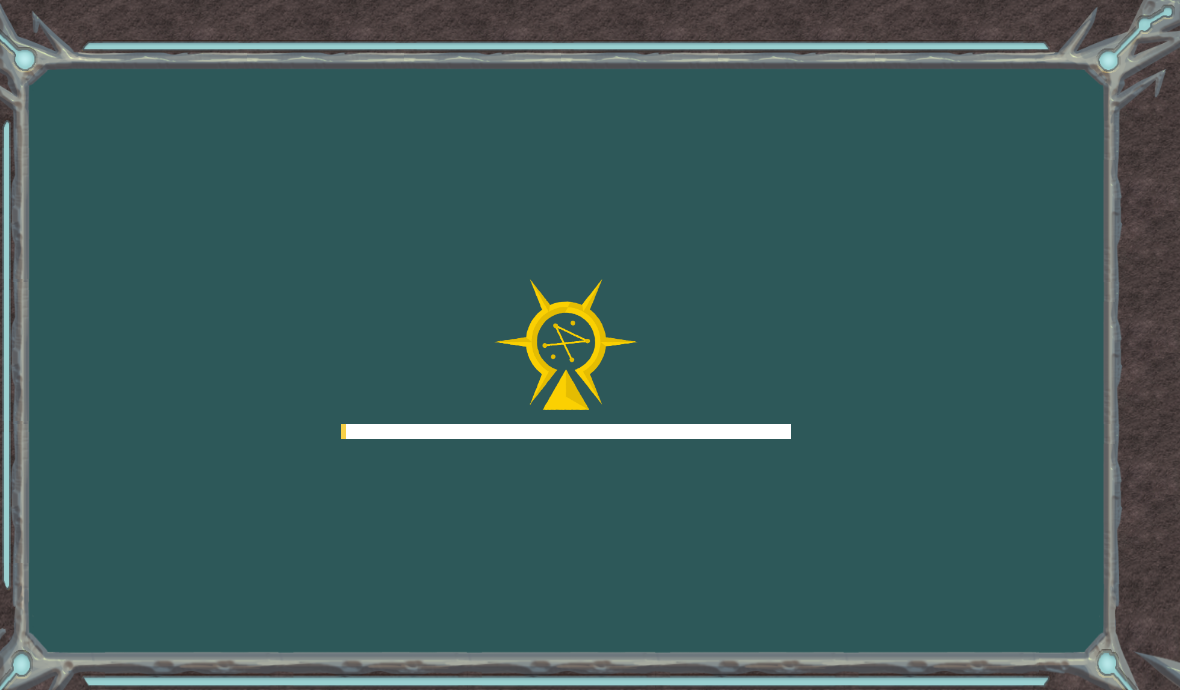 click on "Goals Error al cargar desde el servidor. Intenta refrescar la página. Necesitarás unirte a un curso para jugar este nivel. Vuelta a Clases Pide a tu profesor que te asigne una licencia para que puedas seguir jugando a Ozaria. Vuelta a Clases Este nivel está bloqueado. Vuelta a Clases" at bounding box center (590, 345) 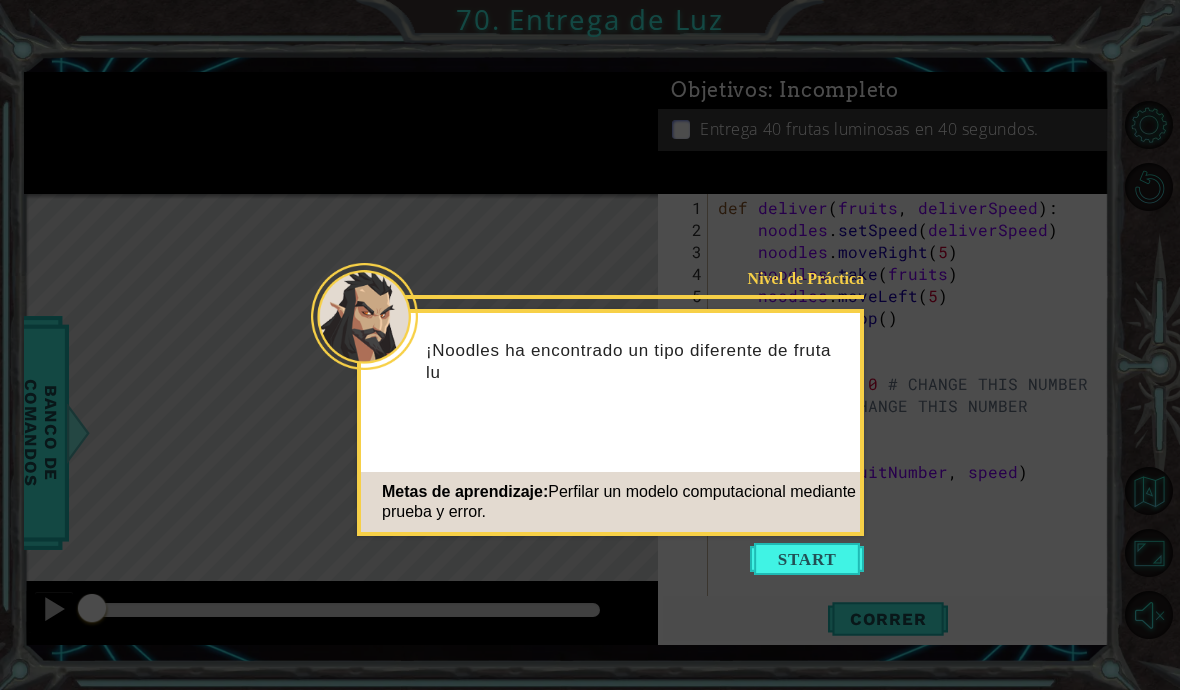 click at bounding box center (807, 559) 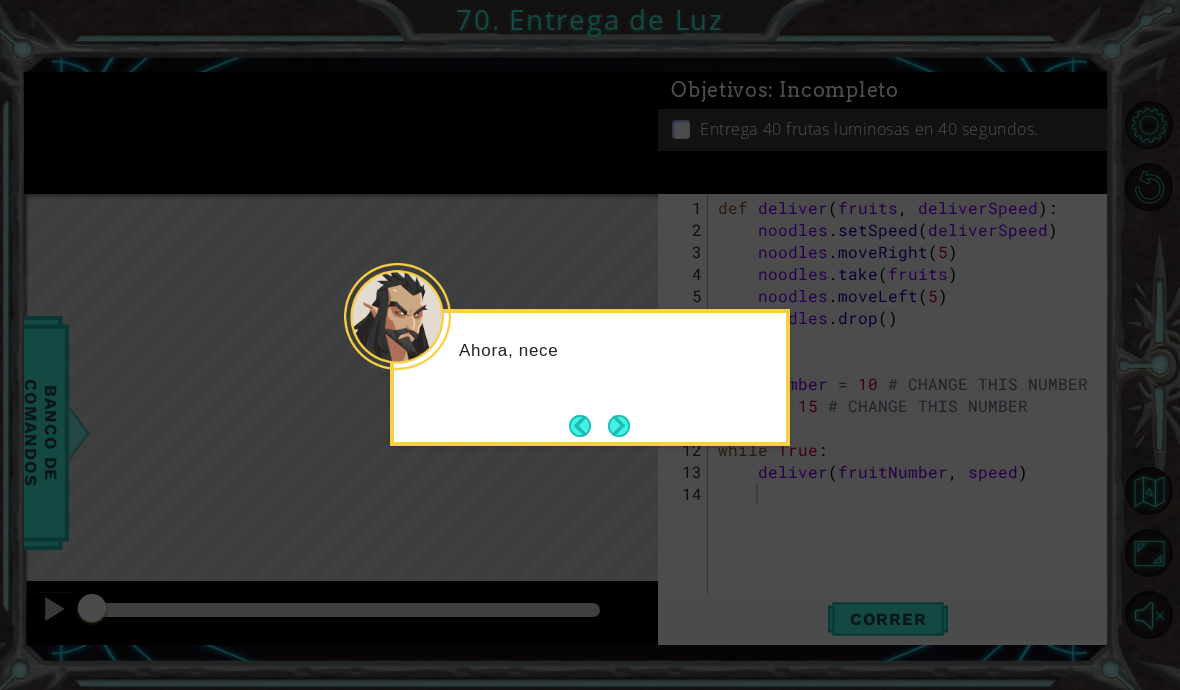 click at bounding box center (619, 426) 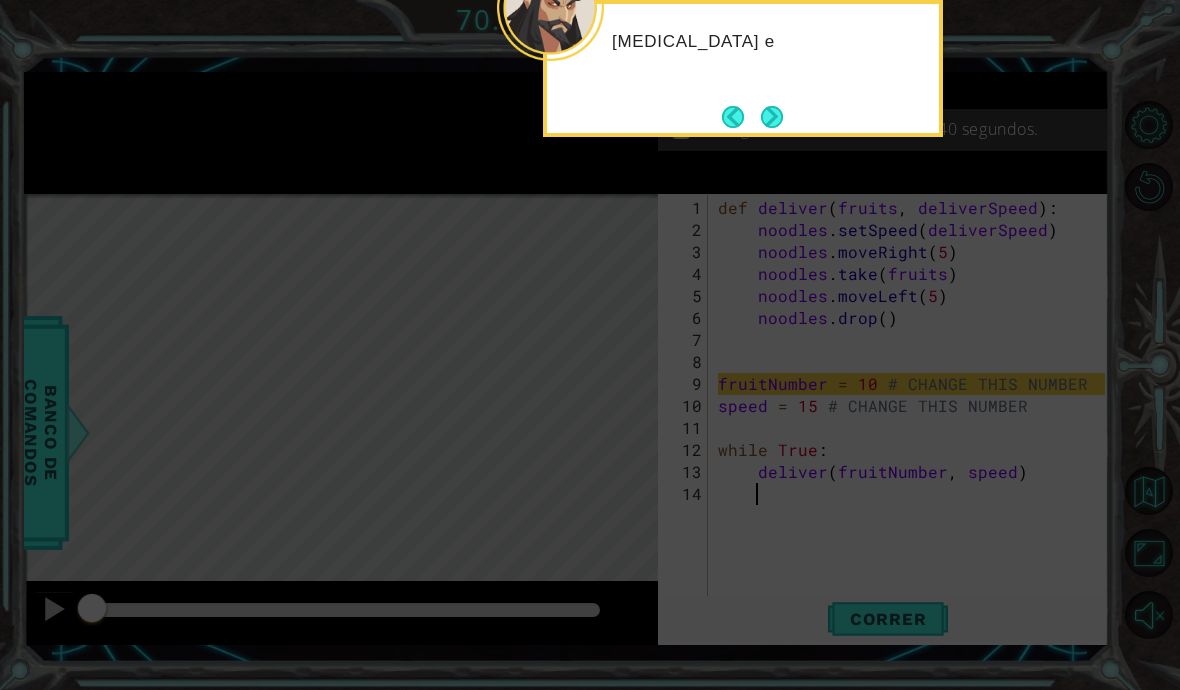 click at bounding box center (772, 117) 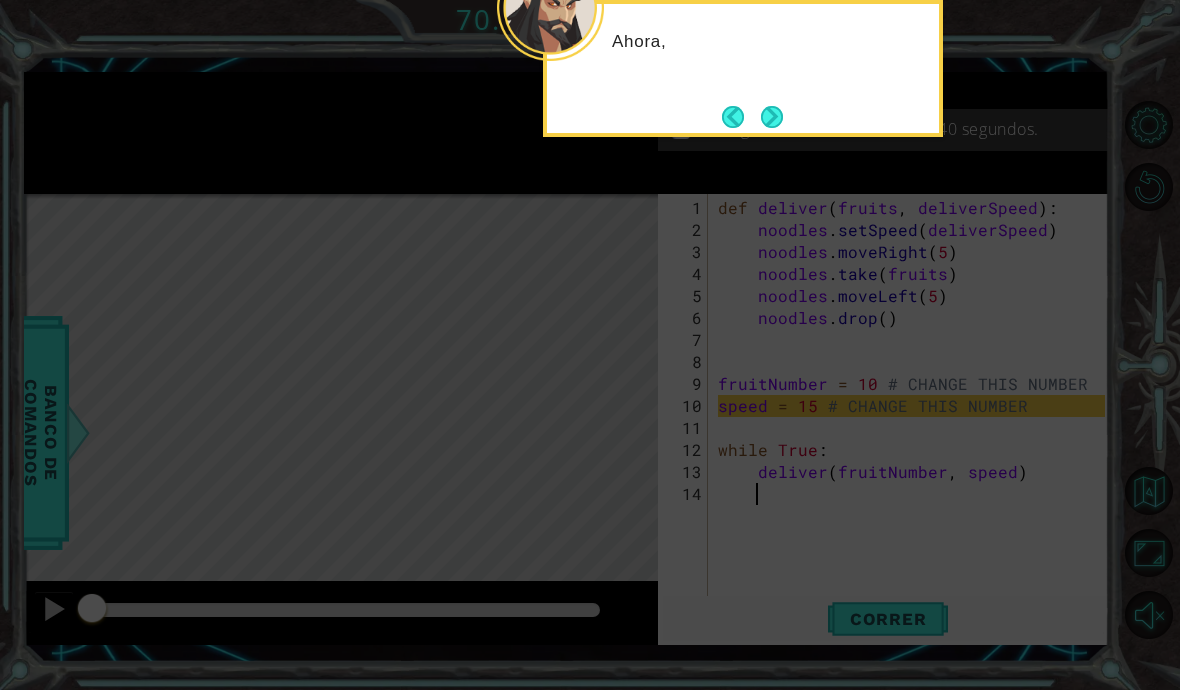 click at bounding box center (772, 117) 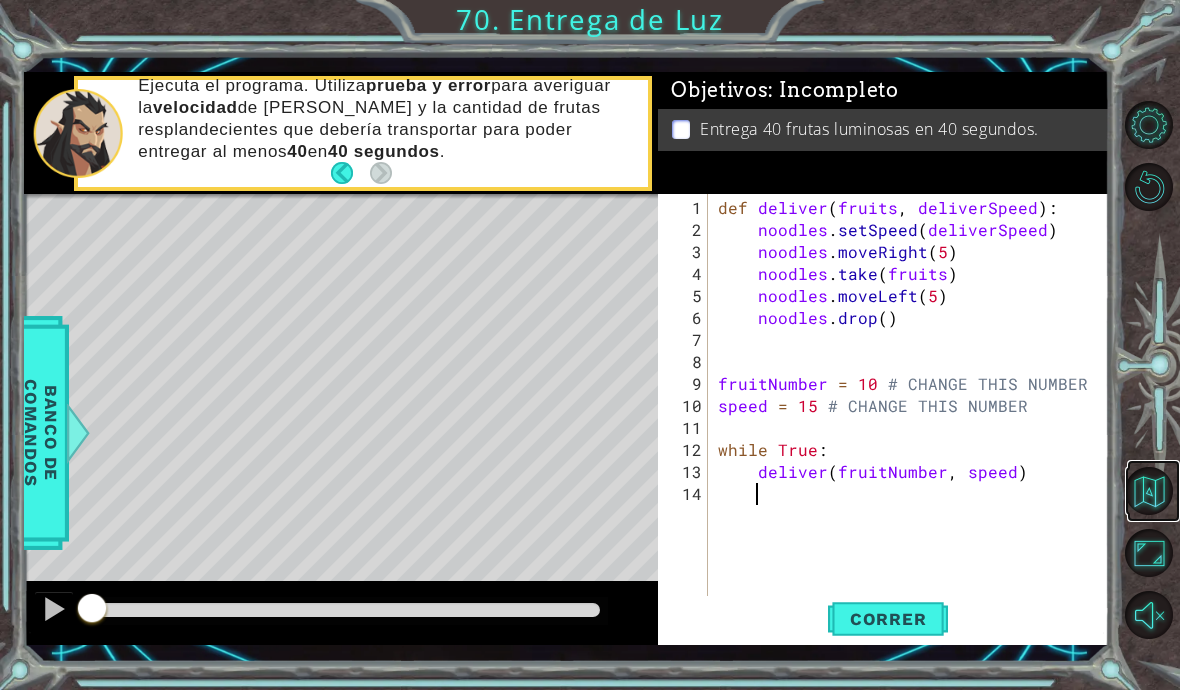 click at bounding box center [1149, 491] 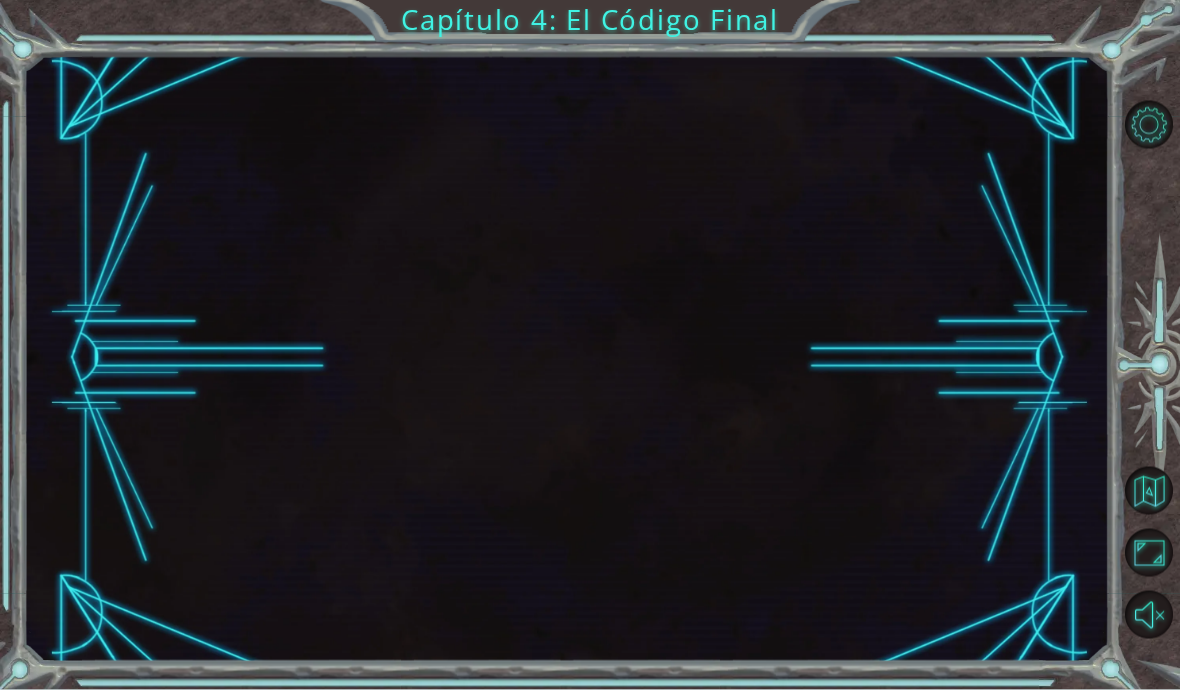 scroll, scrollTop: 5, scrollLeft: 0, axis: vertical 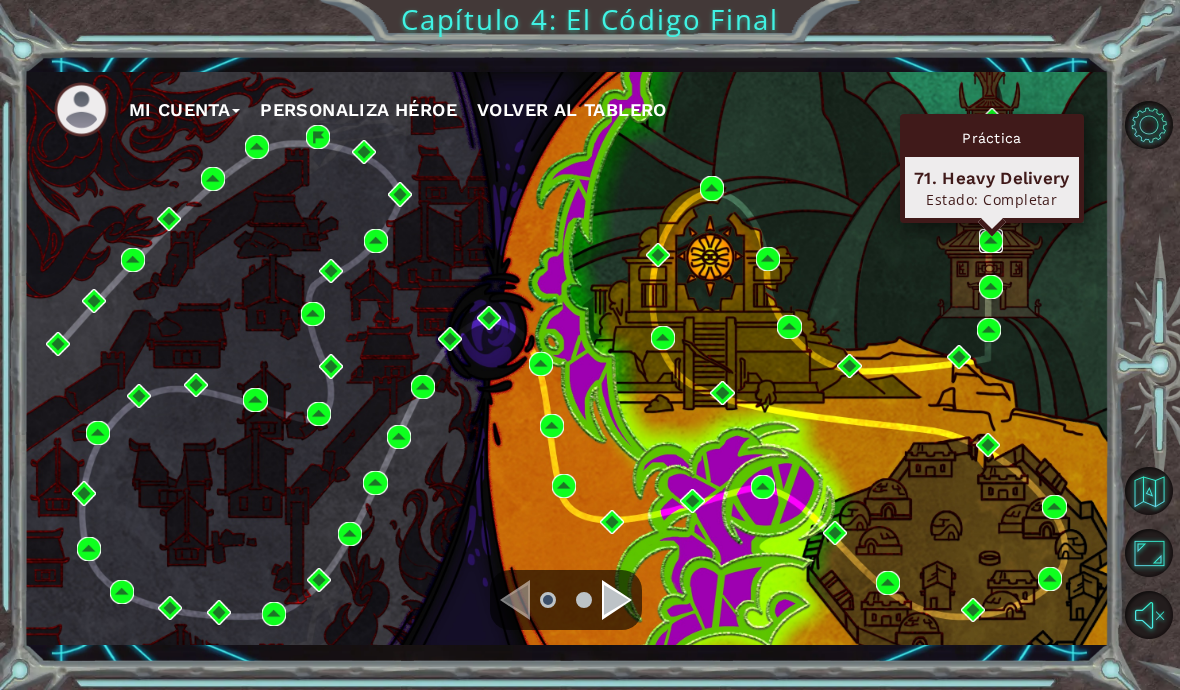 click at bounding box center [991, 241] 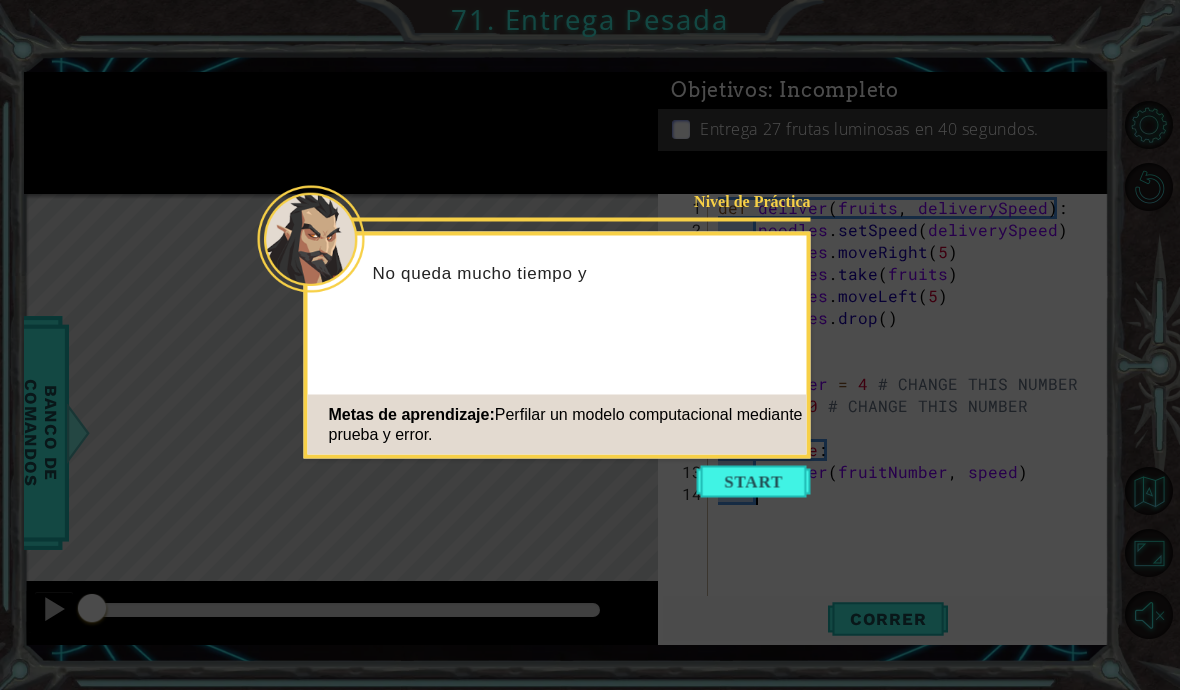 click at bounding box center [754, 482] 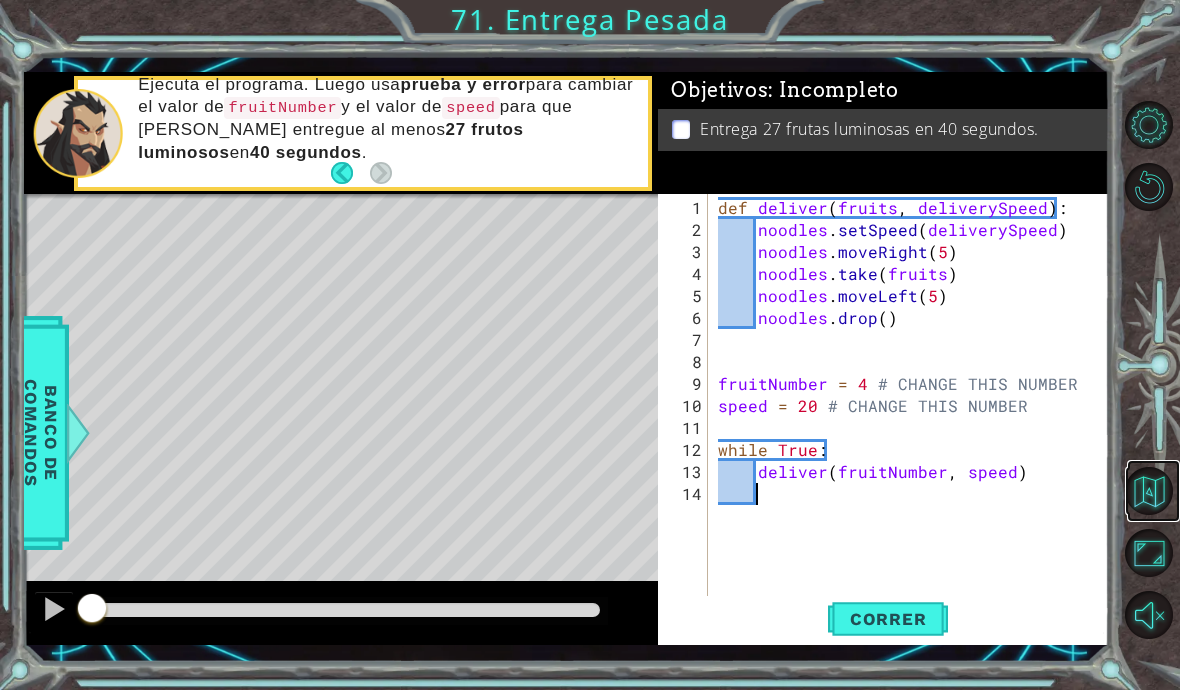 click at bounding box center (1149, 491) 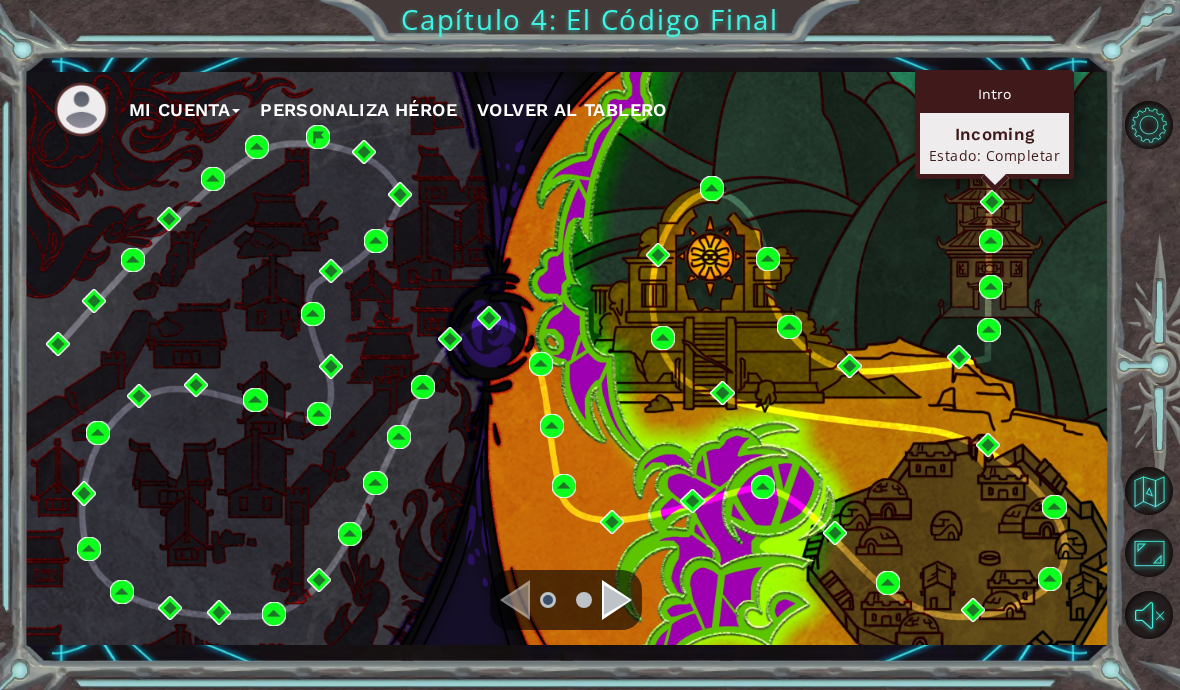 click on "Intro
Incoming
Estado: Completar" at bounding box center (994, 124) 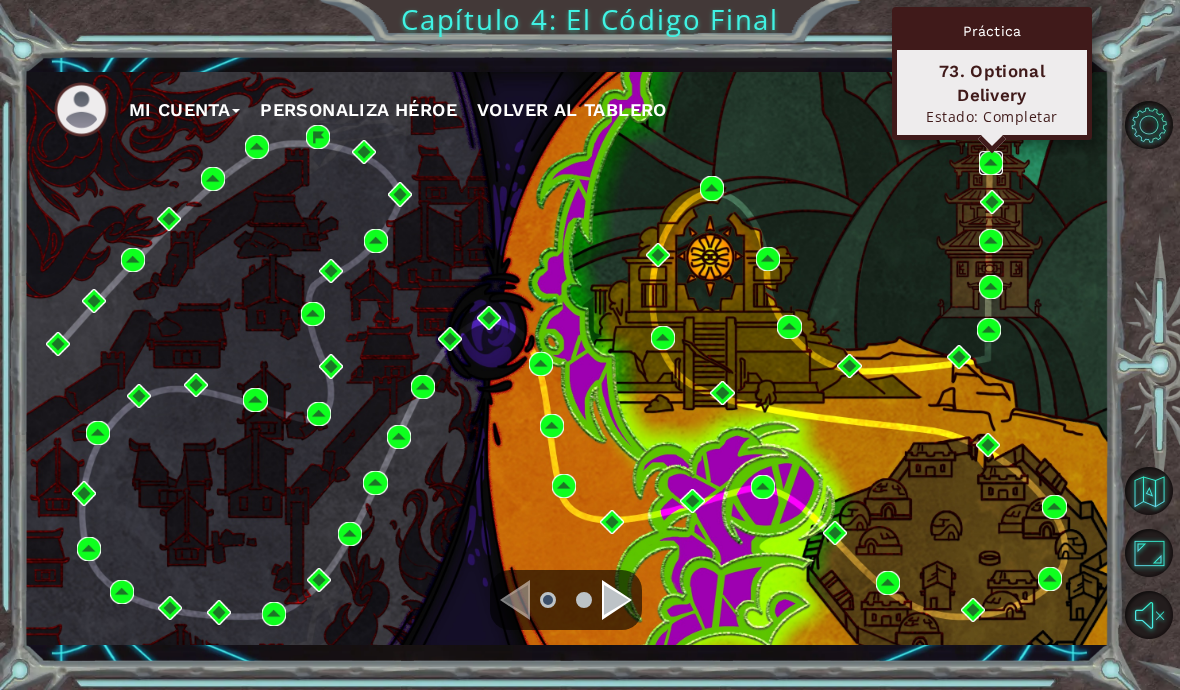 click at bounding box center [991, 163] 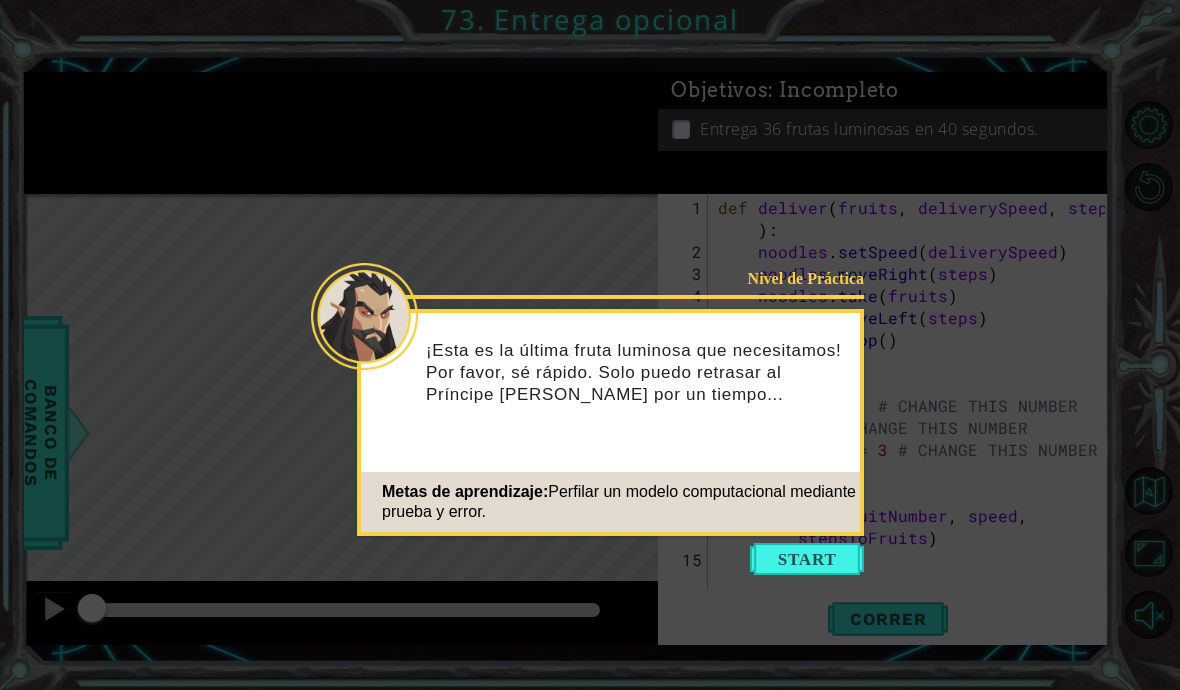 click at bounding box center (807, 559) 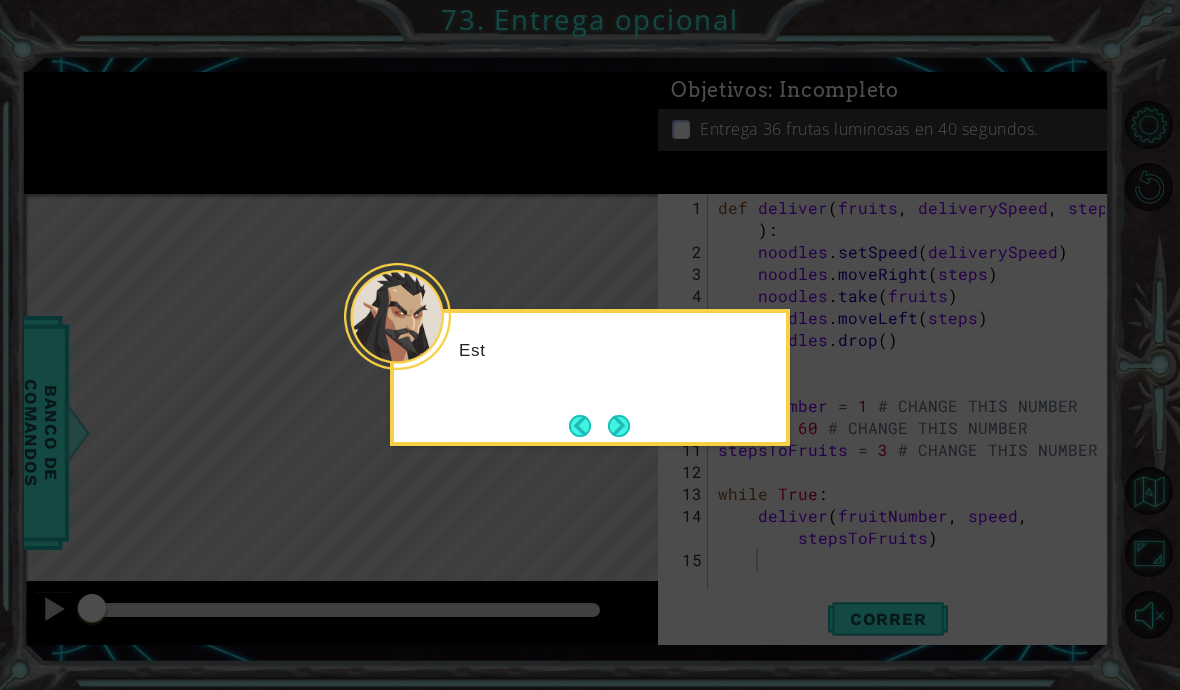 click at bounding box center (619, 426) 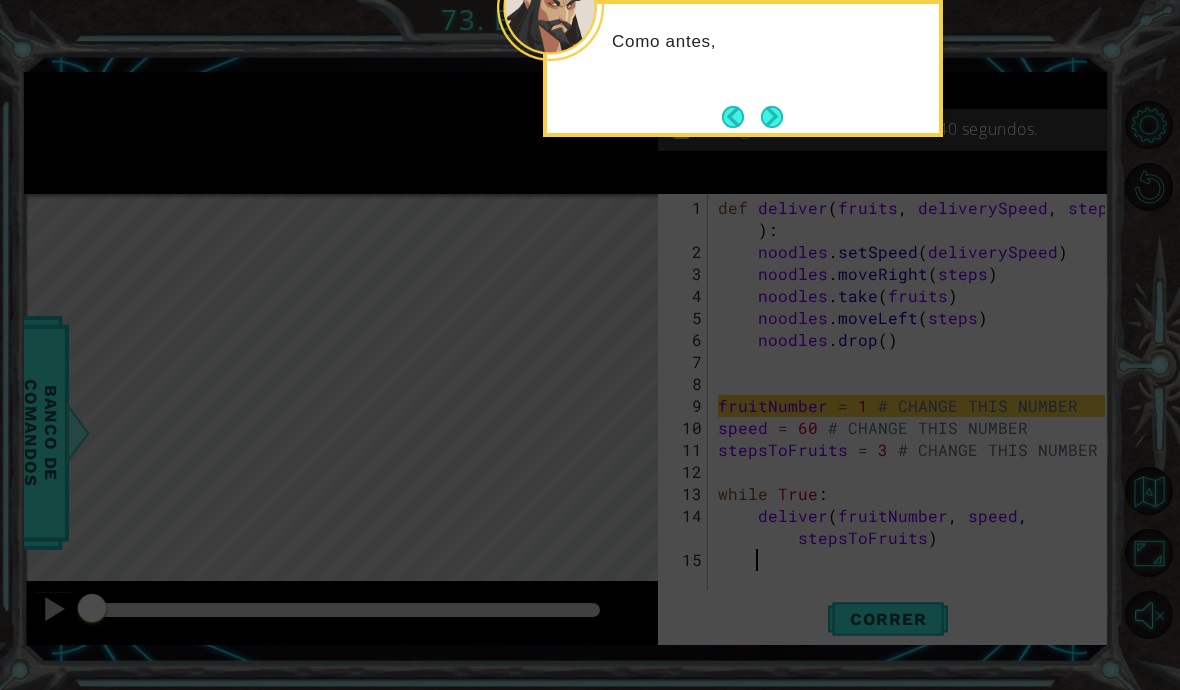 click at bounding box center (772, 117) 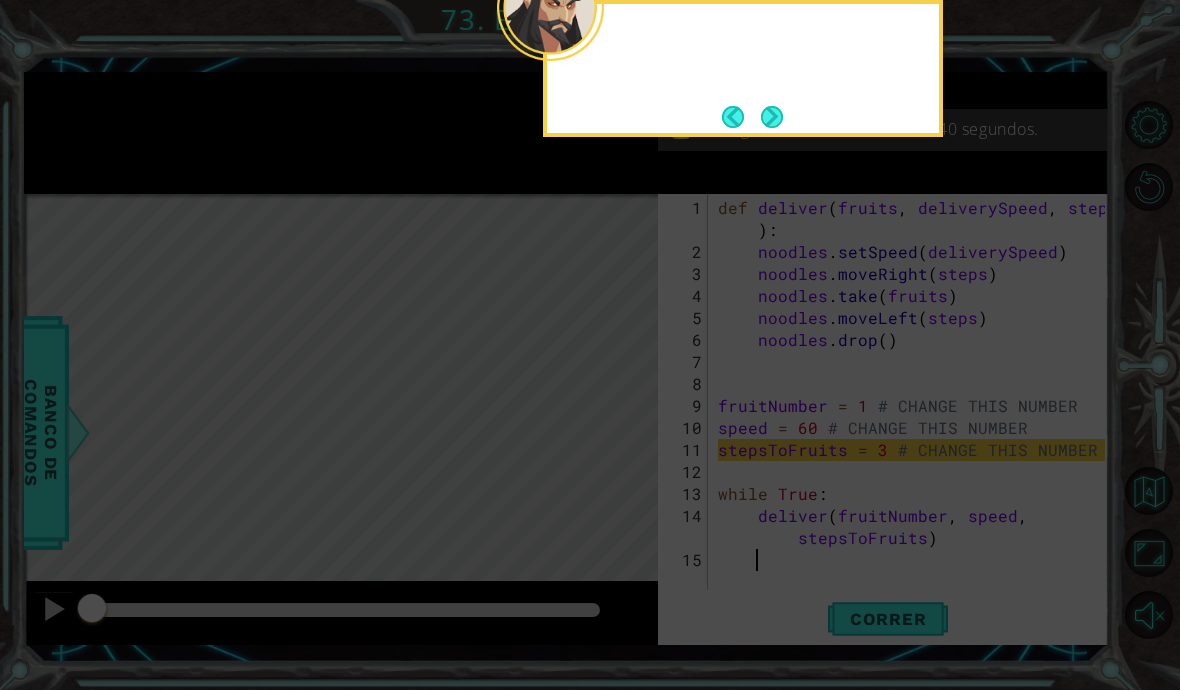 click at bounding box center [772, 117] 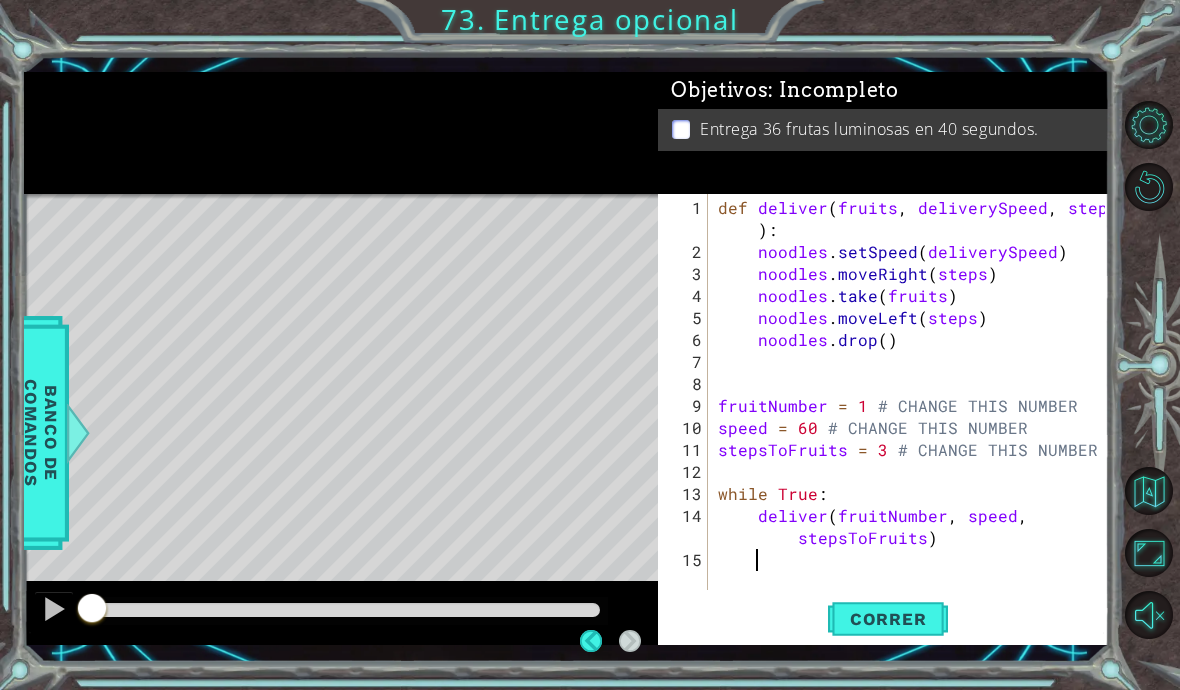 scroll, scrollTop: 28, scrollLeft: 0, axis: vertical 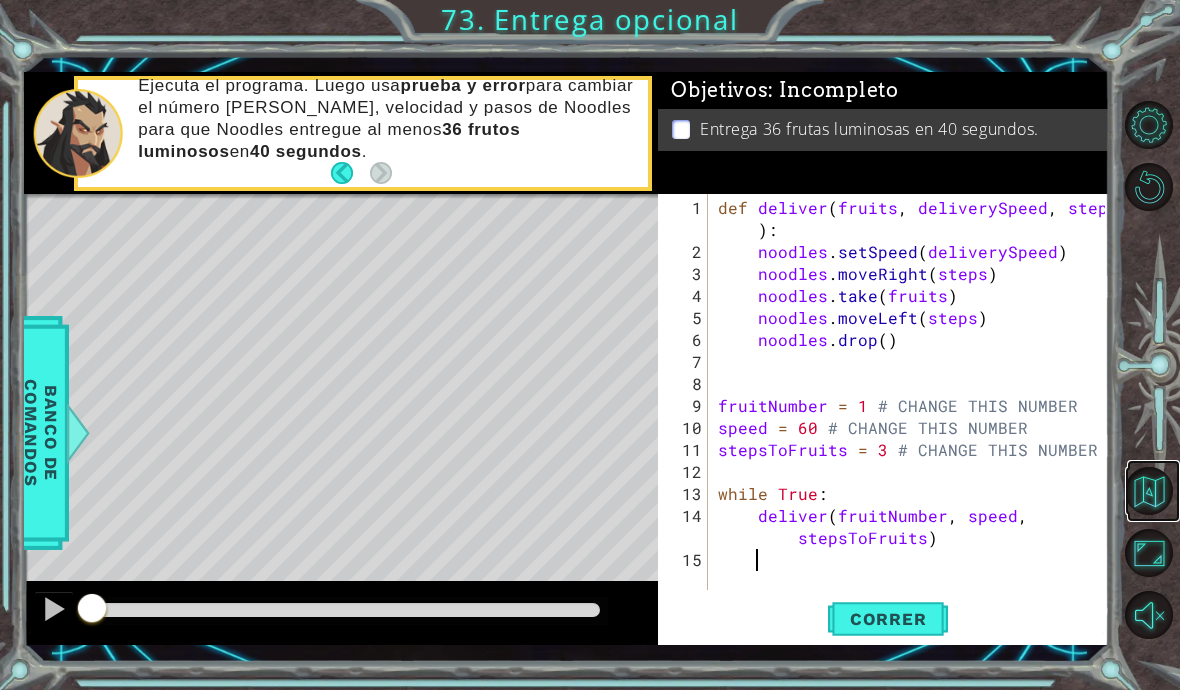 click at bounding box center (1149, 491) 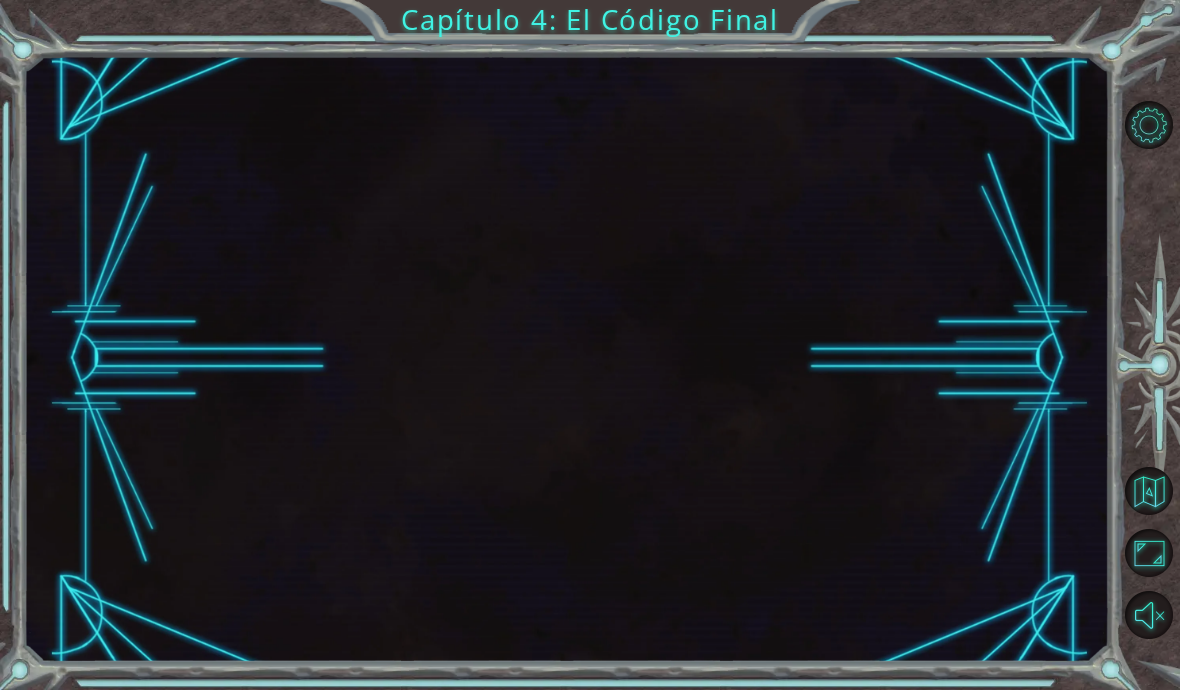 scroll, scrollTop: 0, scrollLeft: 0, axis: both 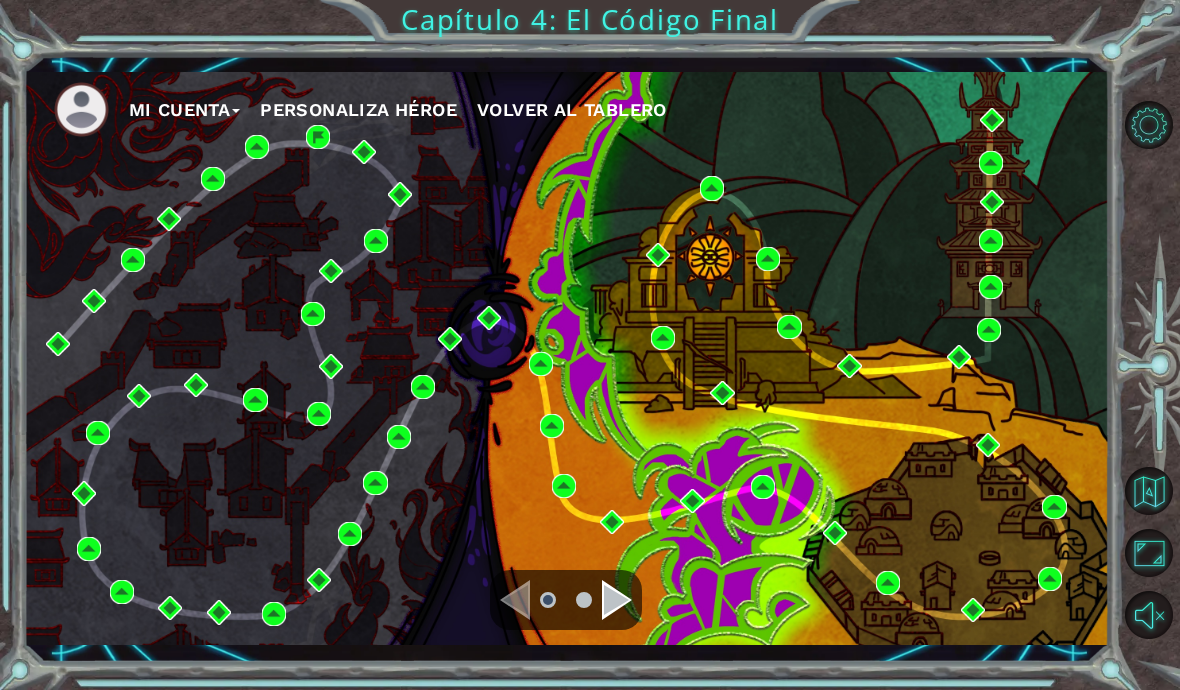 click at bounding box center (617, 600) 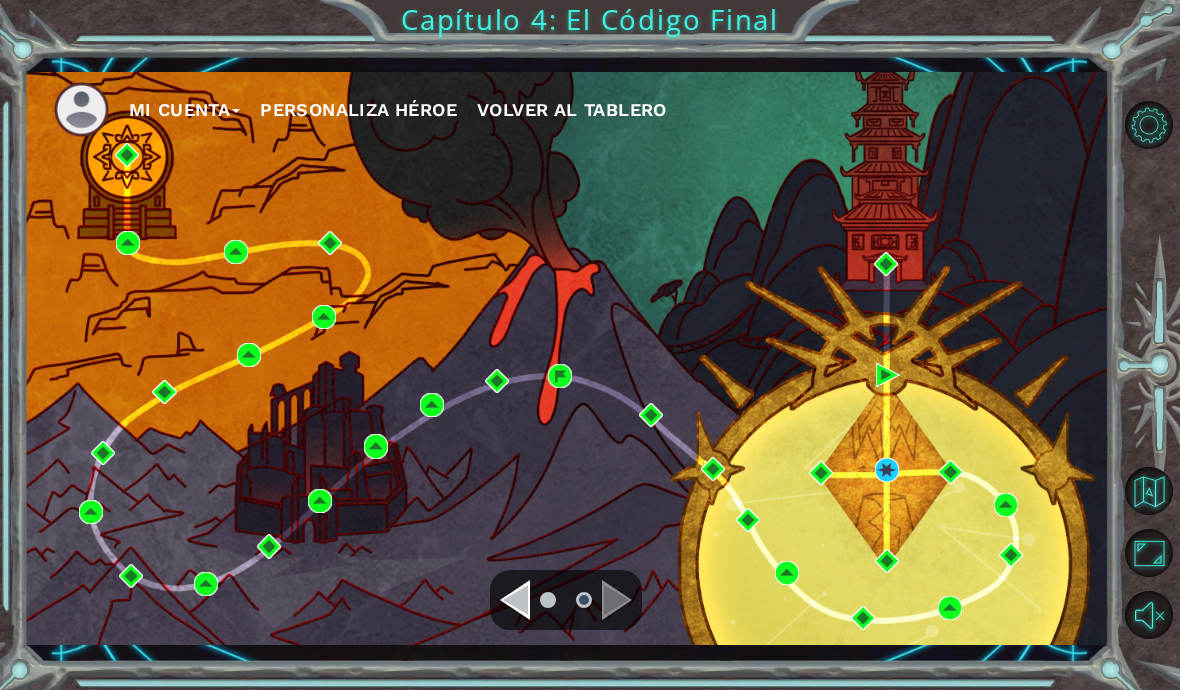 click on "Mi Cuenta
Personaliza Héroe
Volver al Tablero" at bounding box center (567, 358) 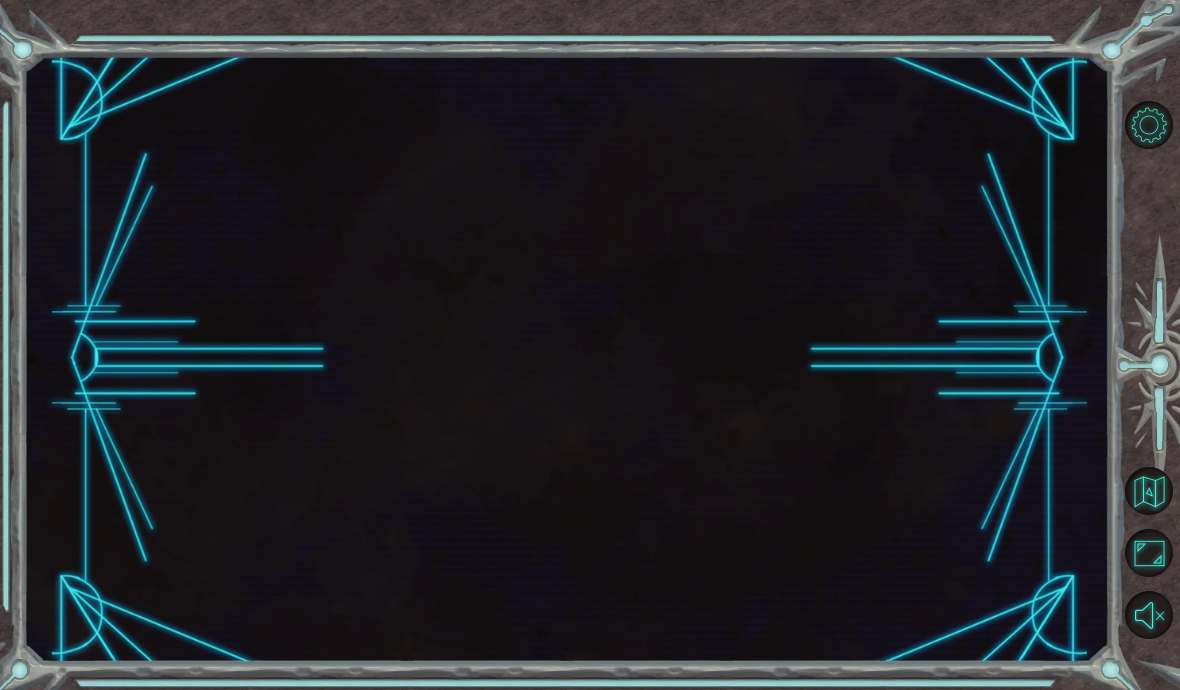 scroll, scrollTop: 0, scrollLeft: 0, axis: both 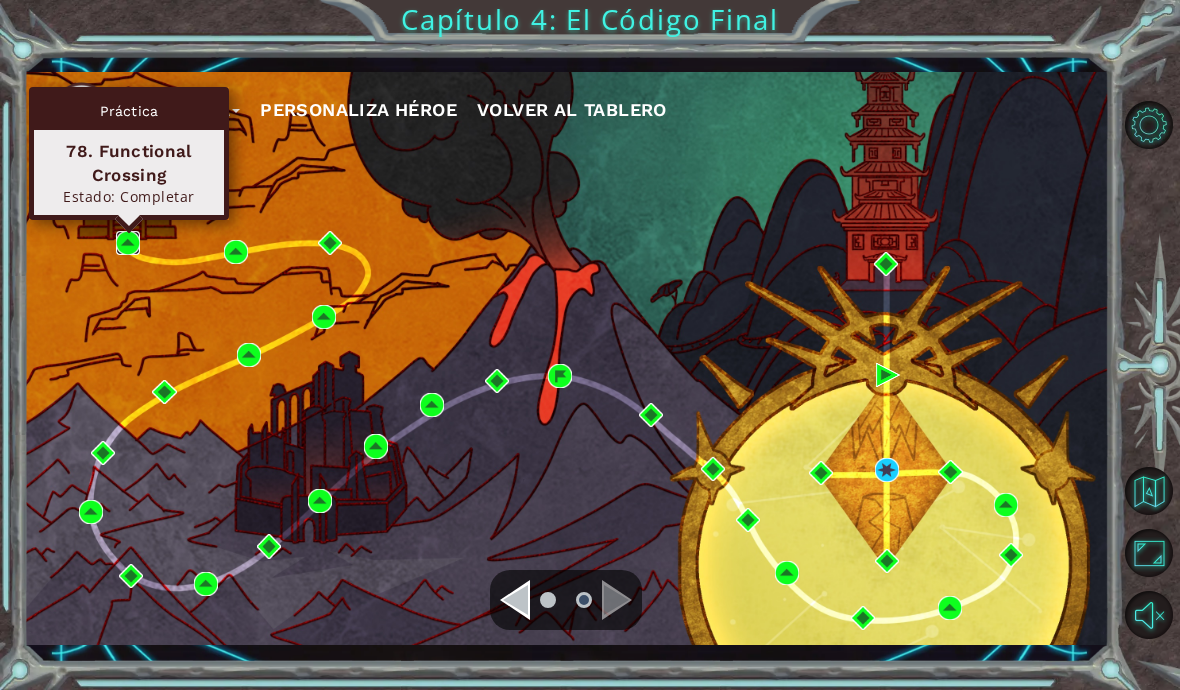 click at bounding box center [128, 243] 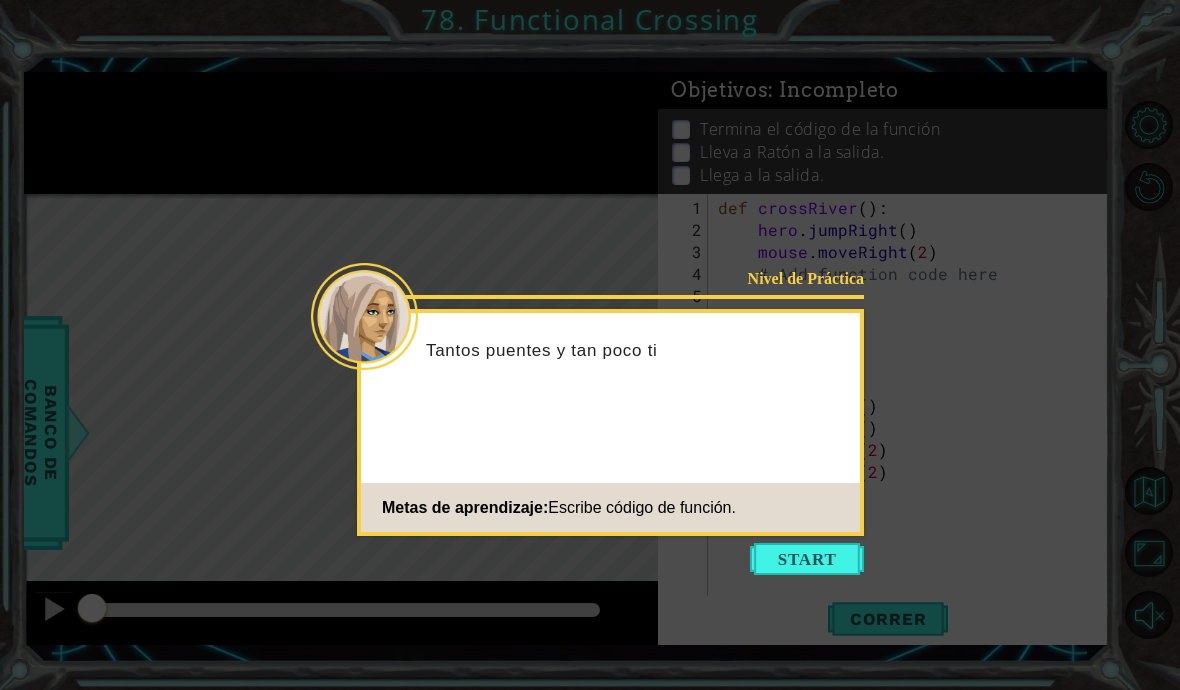 click at bounding box center [807, 559] 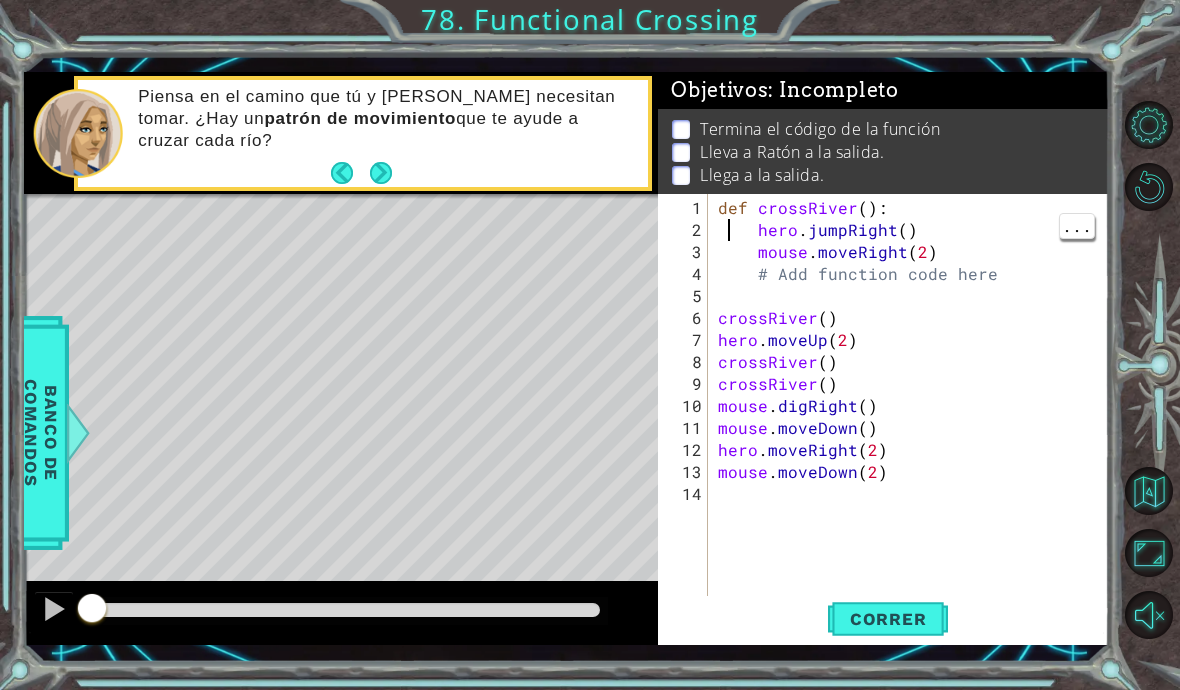 click on "def   crossRiver ( ) :      hero . jumpRight ( )      mouse . moveRight ( 2 )      # Add function code here crossRiver ( ) hero . moveUp ( 2 ) crossRiver ( ) crossRiver ( ) mouse . digRight ( ) mouse . moveDown ( ) hero . moveRight ( 2 ) mouse . moveDown ( 2 )" at bounding box center (914, 428) 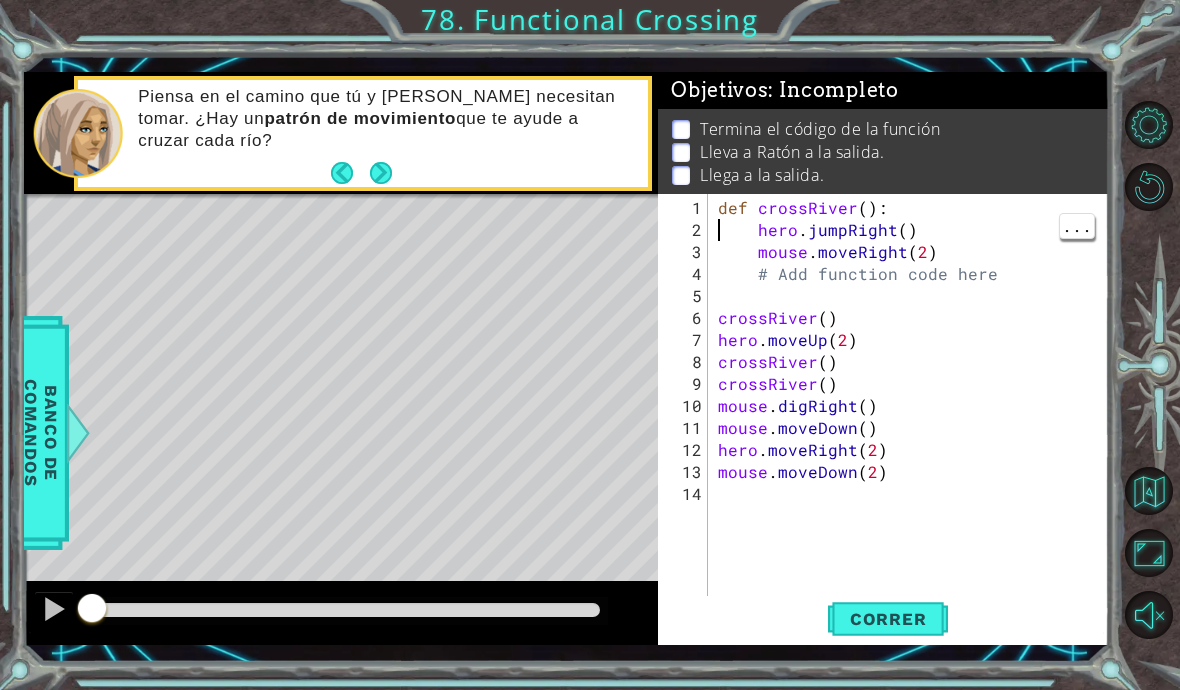 type on "def crossRiver():" 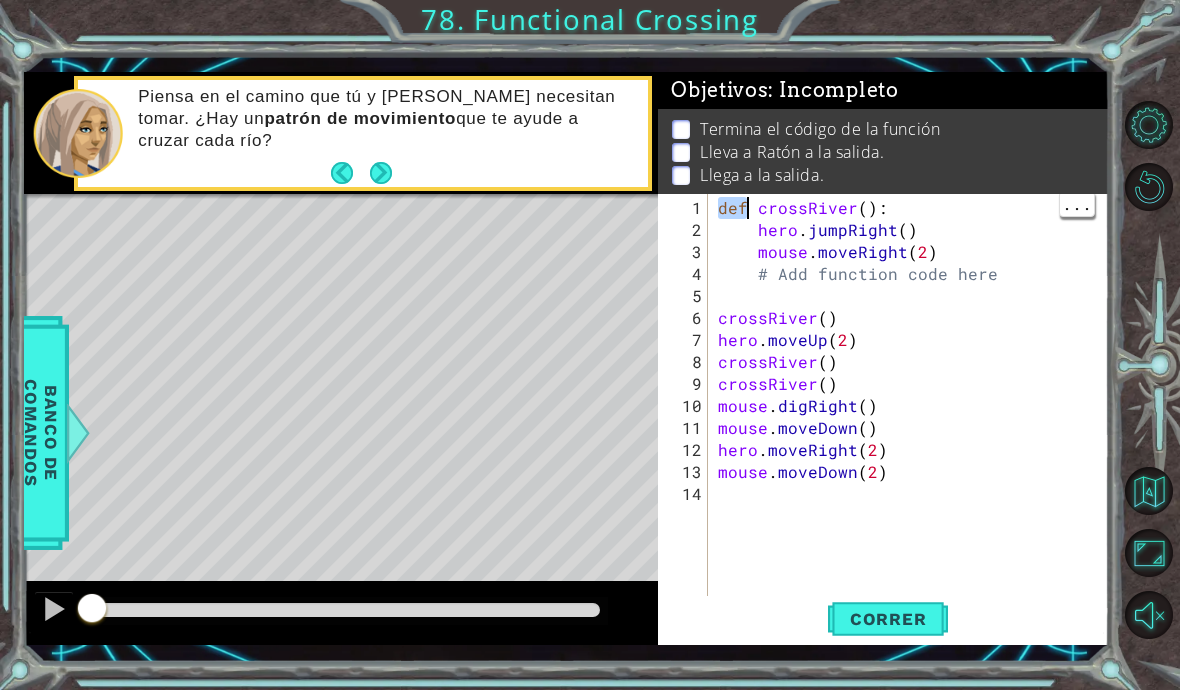 type on "def crossRiver():
hero.jumpRight()" 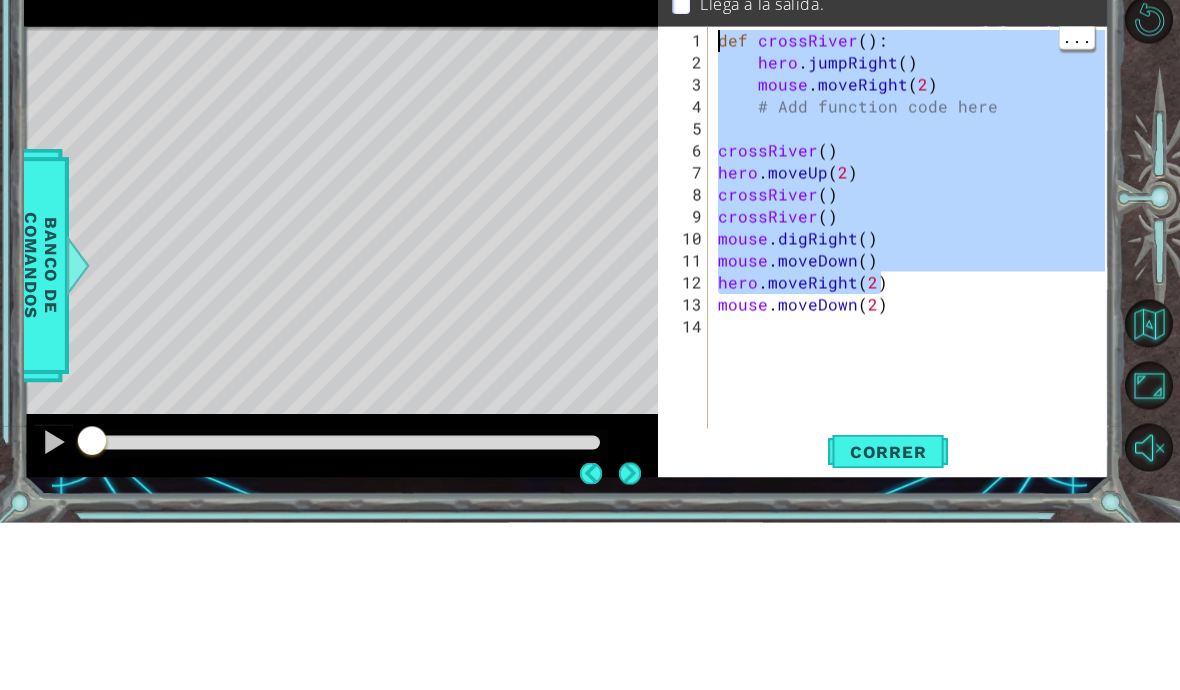 scroll, scrollTop: 3, scrollLeft: 0, axis: vertical 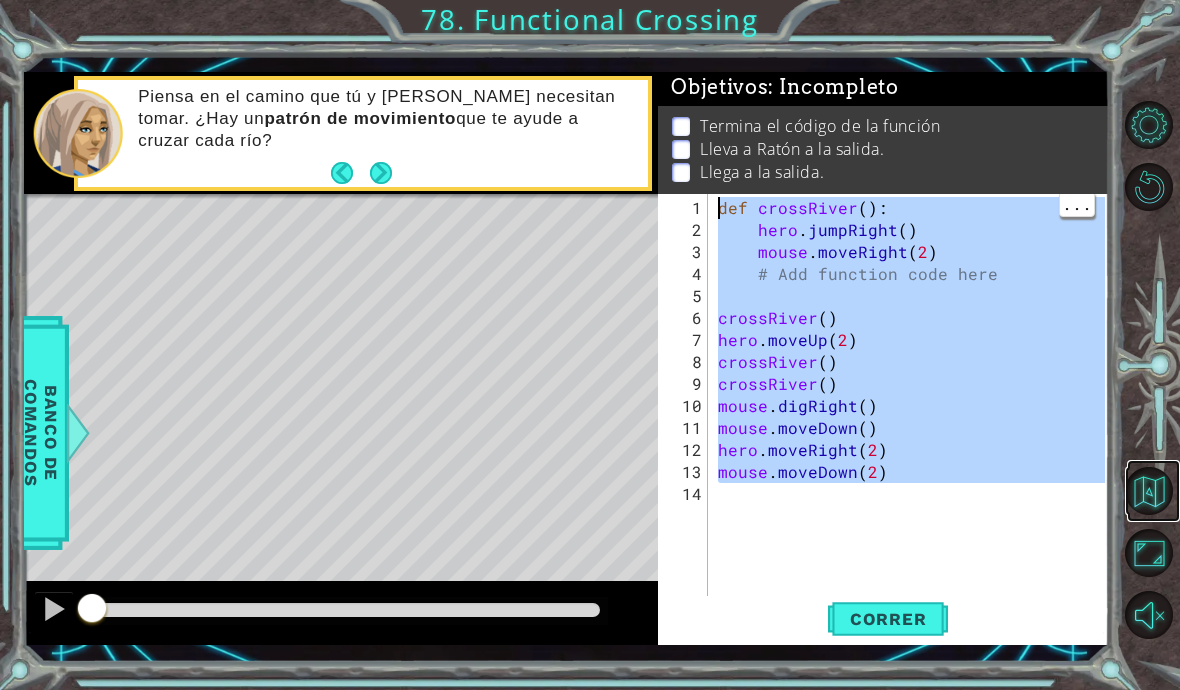 click at bounding box center (1149, 491) 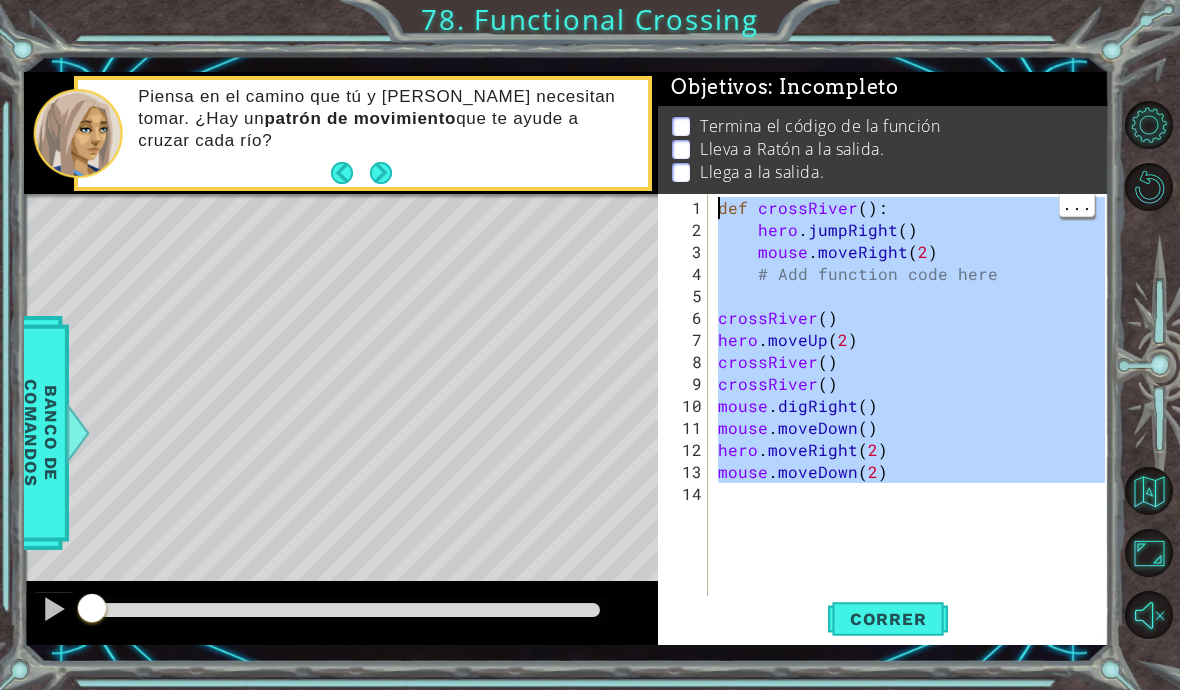 scroll, scrollTop: 0, scrollLeft: 0, axis: both 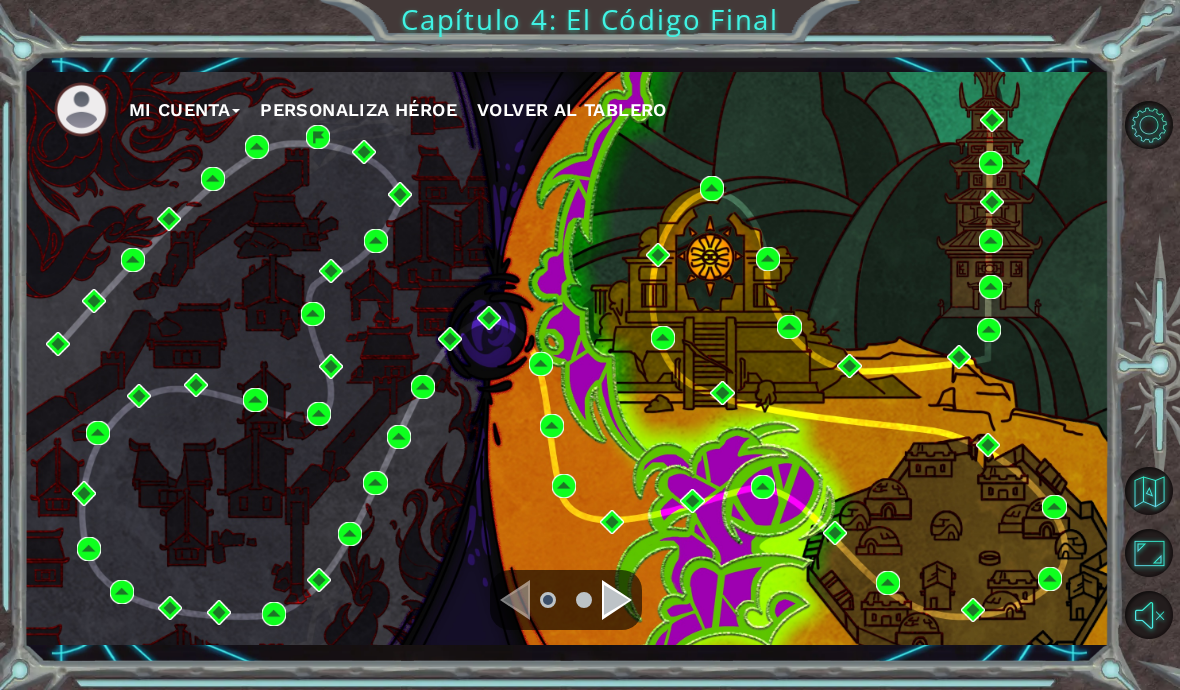 click on "Mi Cuenta
Personaliza Héroe
Volver al Tablero                                  Capítulo 4: El Código Final" at bounding box center (590, 345) 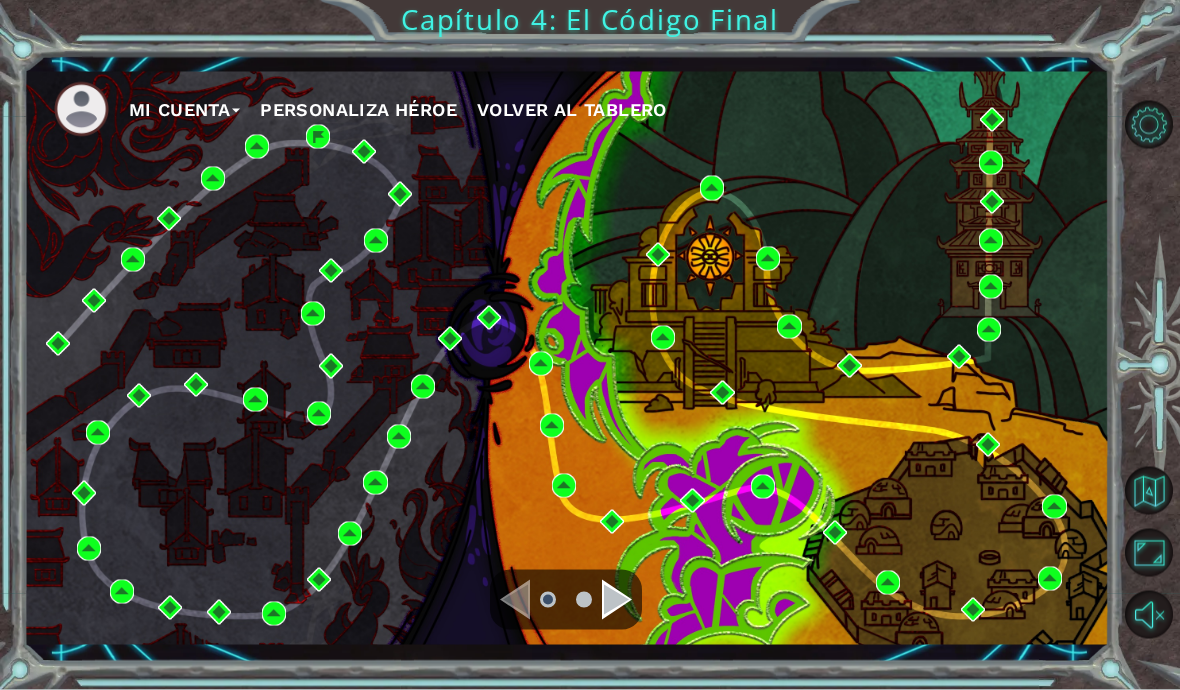 scroll, scrollTop: 0, scrollLeft: 0, axis: both 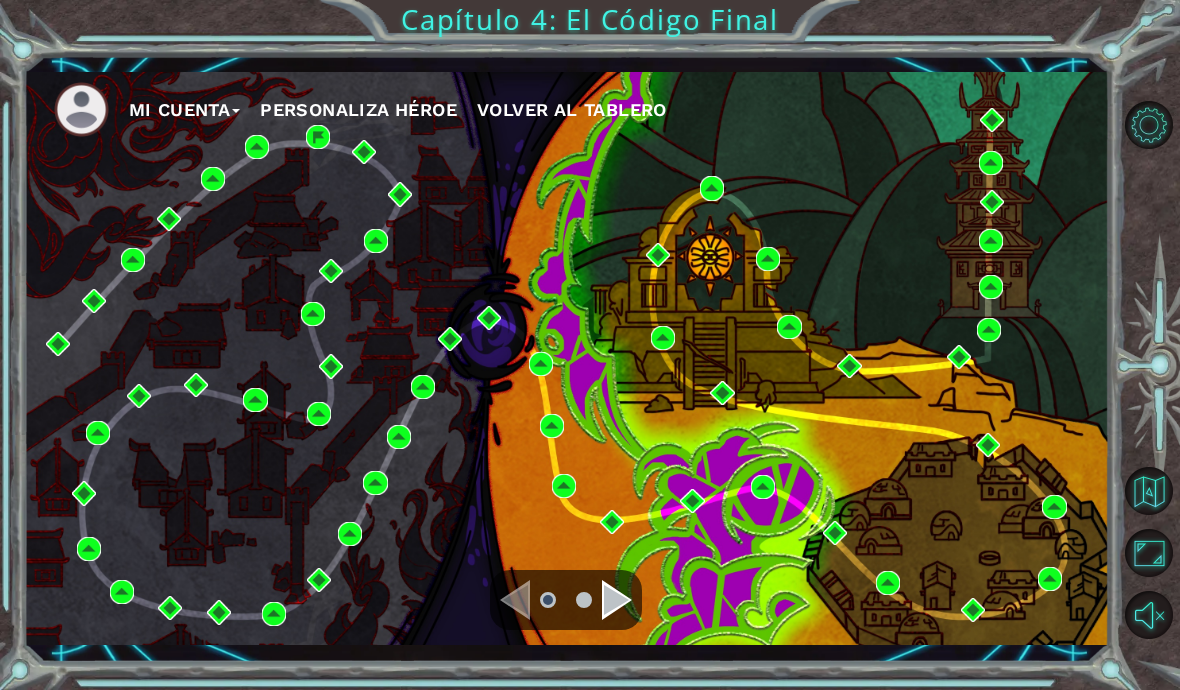 click at bounding box center (617, 600) 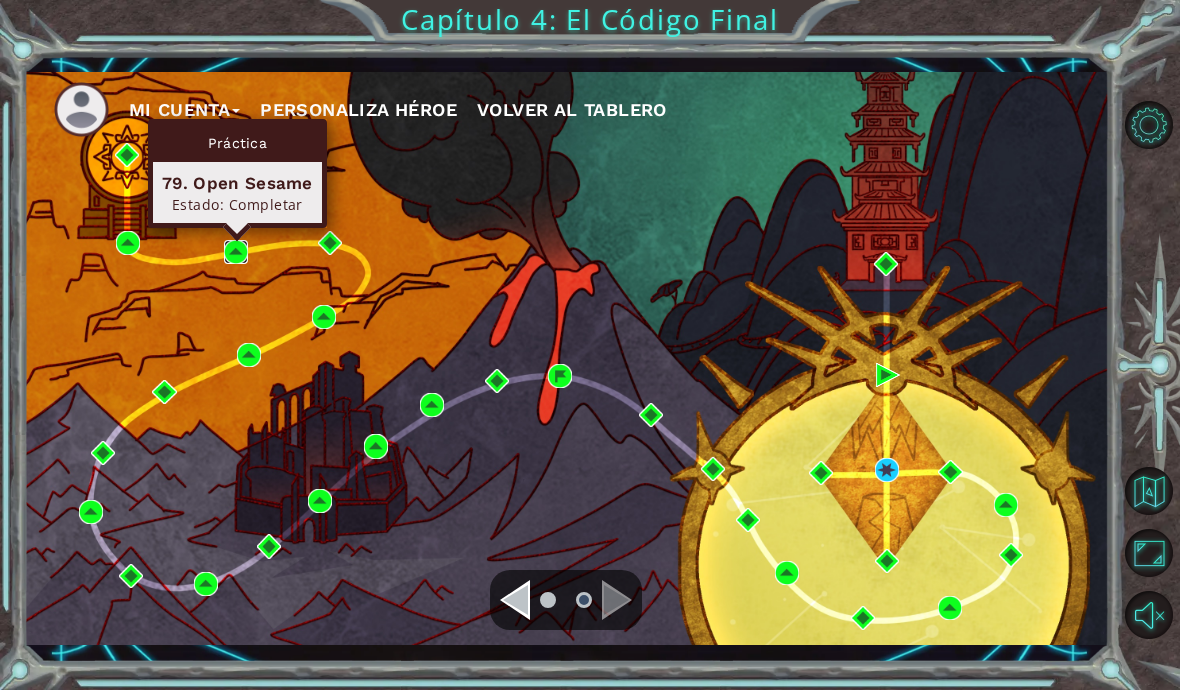 click at bounding box center [236, 252] 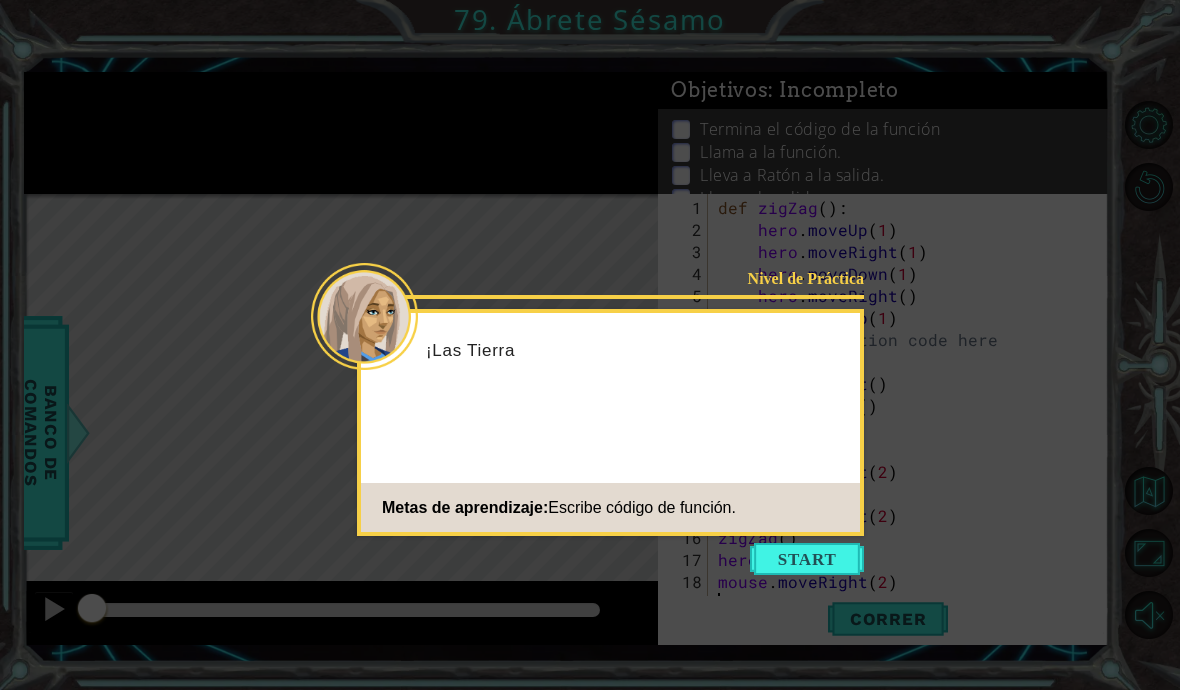 click at bounding box center (807, 559) 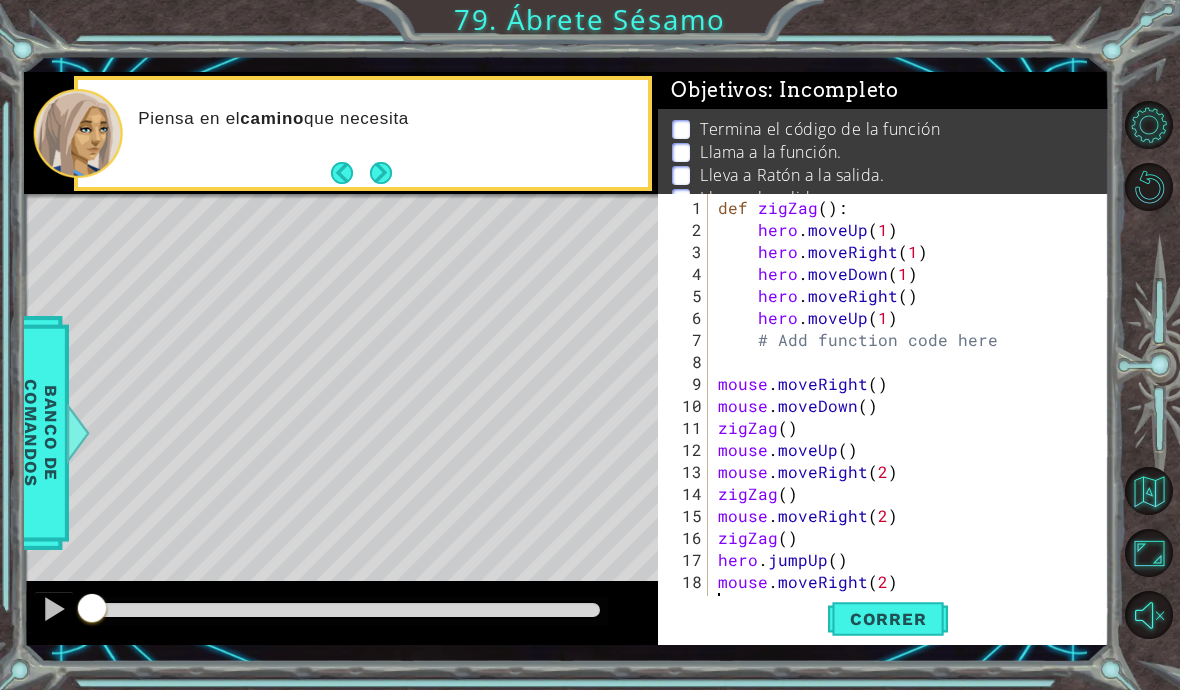 scroll, scrollTop: 14, scrollLeft: 0, axis: vertical 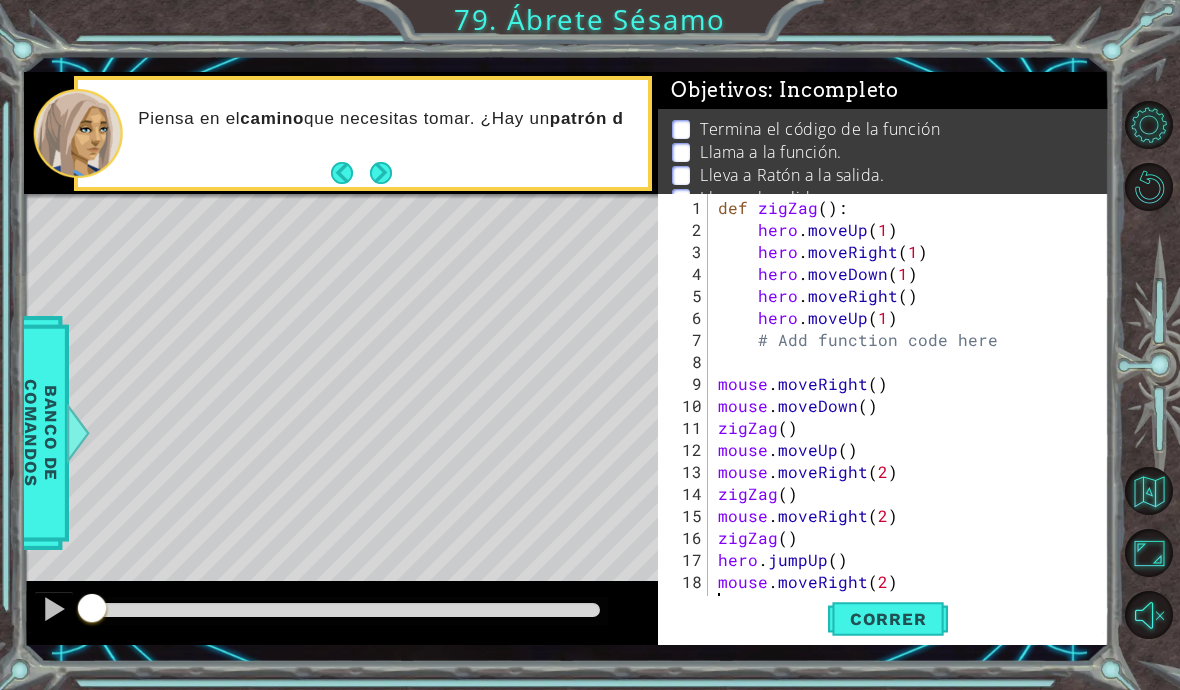 click on "1" at bounding box center (685, 208) 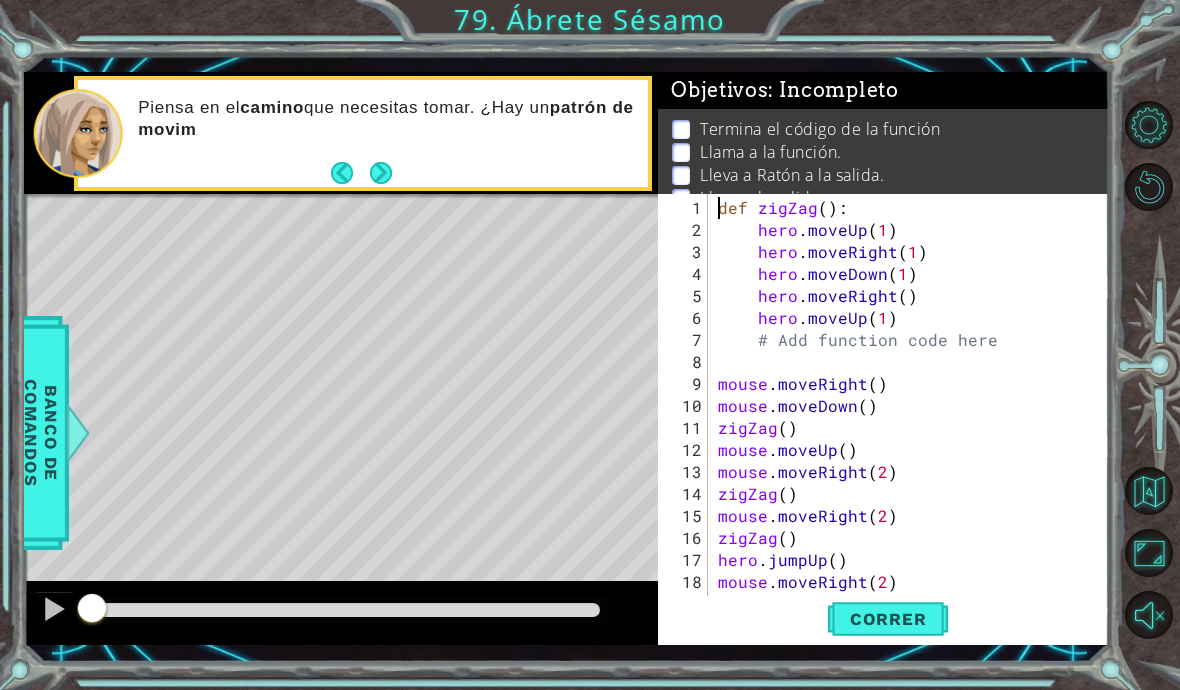 scroll, scrollTop: 13, scrollLeft: 0, axis: vertical 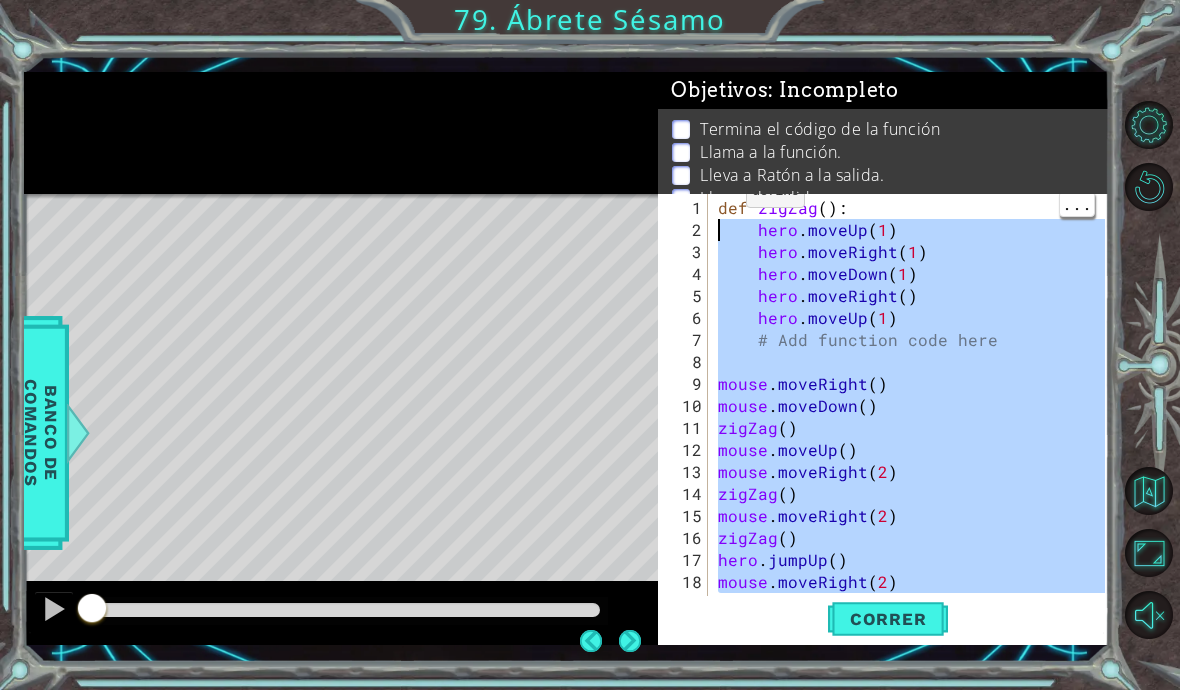 type on "def zigZag():
hero.moveUp(1)" 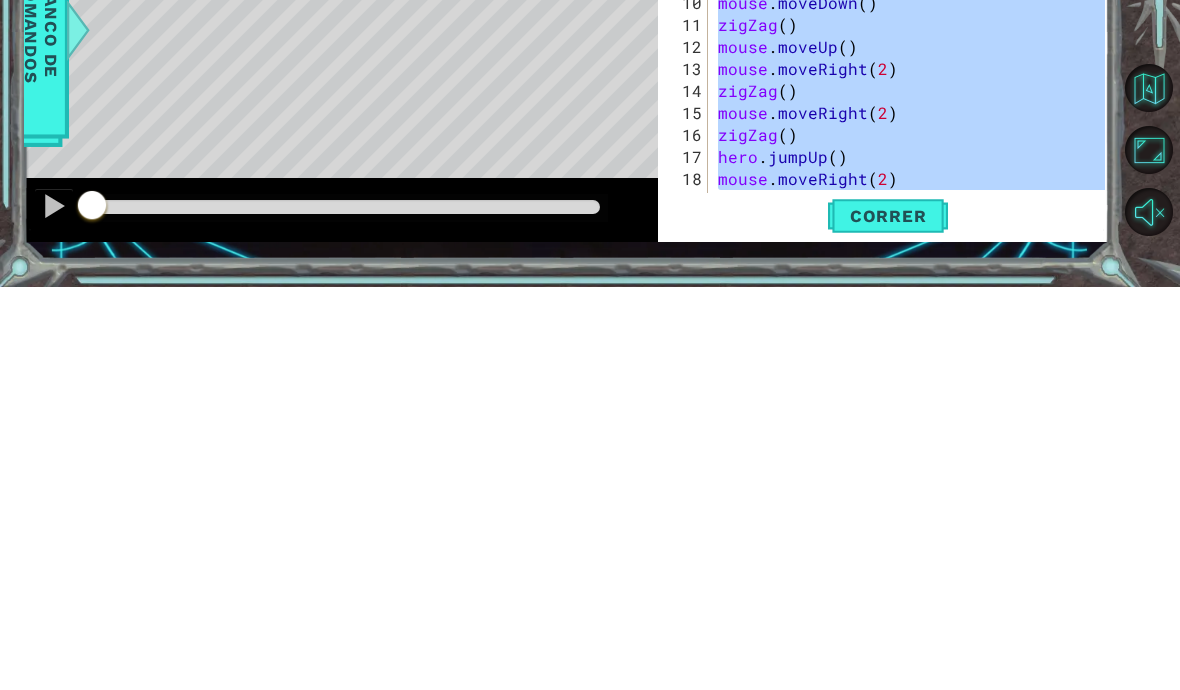 scroll, scrollTop: 87, scrollLeft: 0, axis: vertical 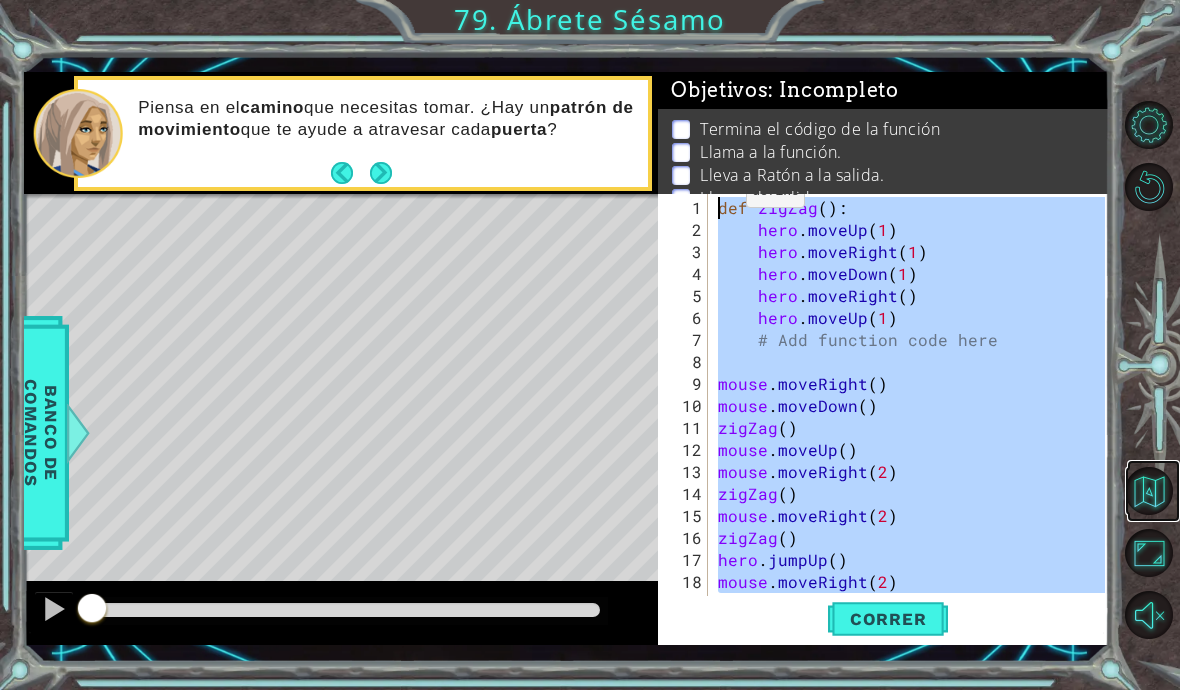 click at bounding box center [1149, 491] 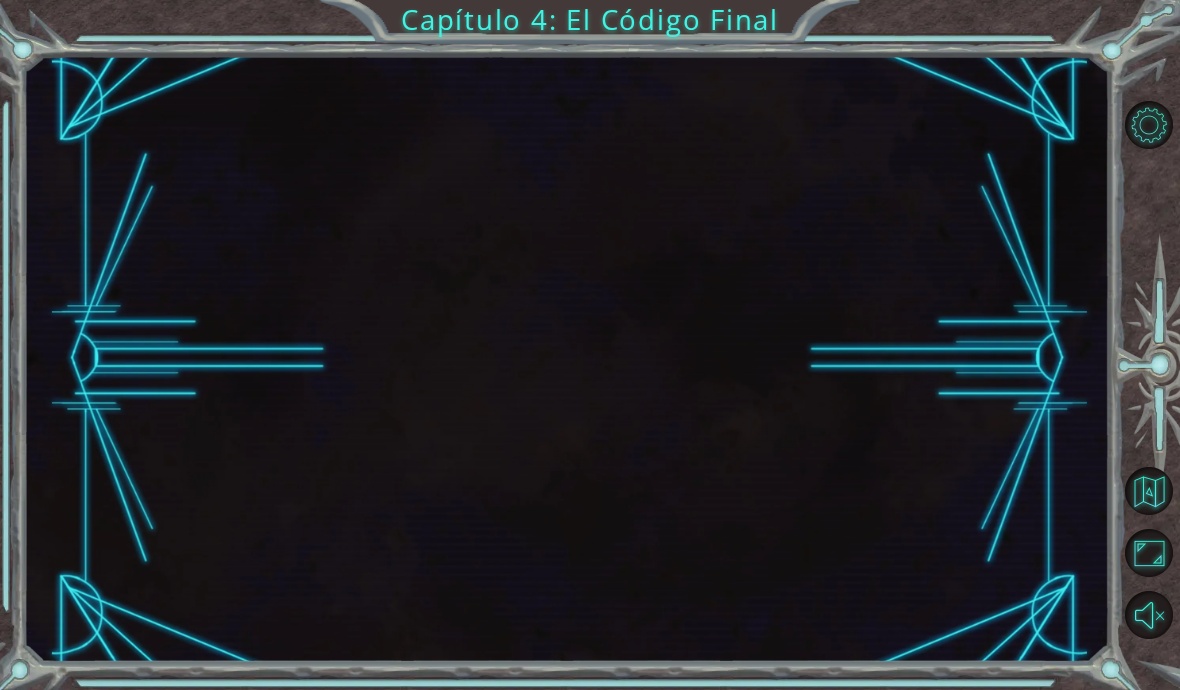 scroll, scrollTop: 0, scrollLeft: 0, axis: both 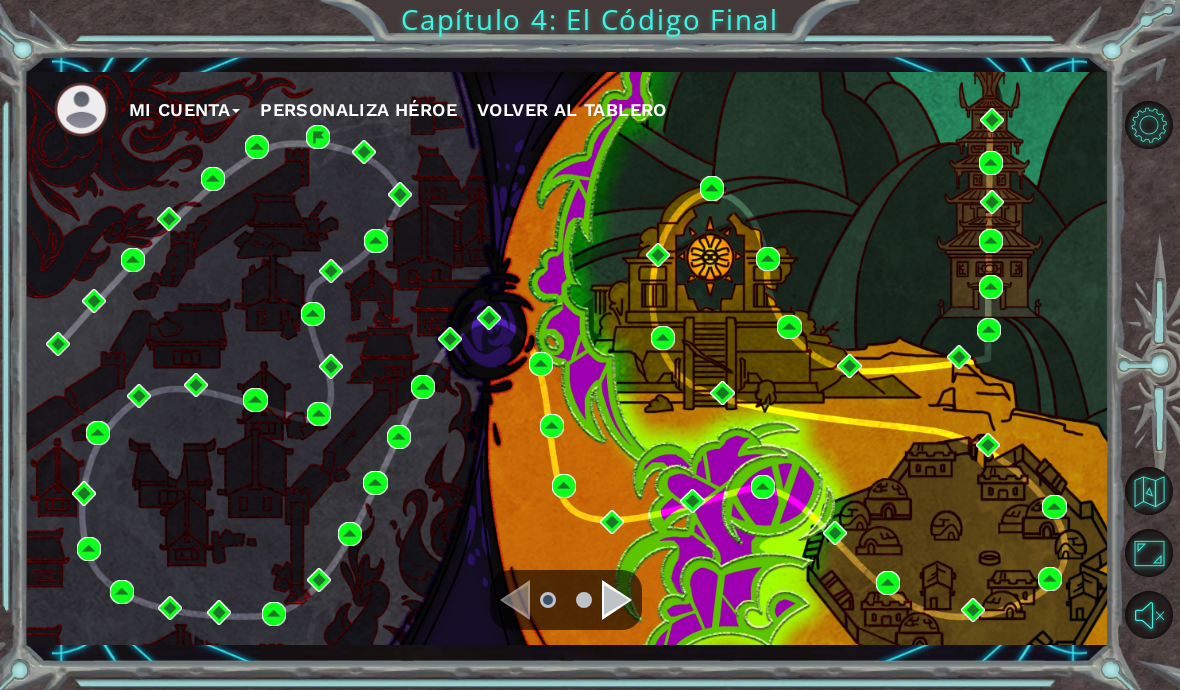 click on "Mi Cuenta
Personaliza Héroe
Volver al Tablero                                  Capítulo 4: El Código Final" at bounding box center [590, 345] 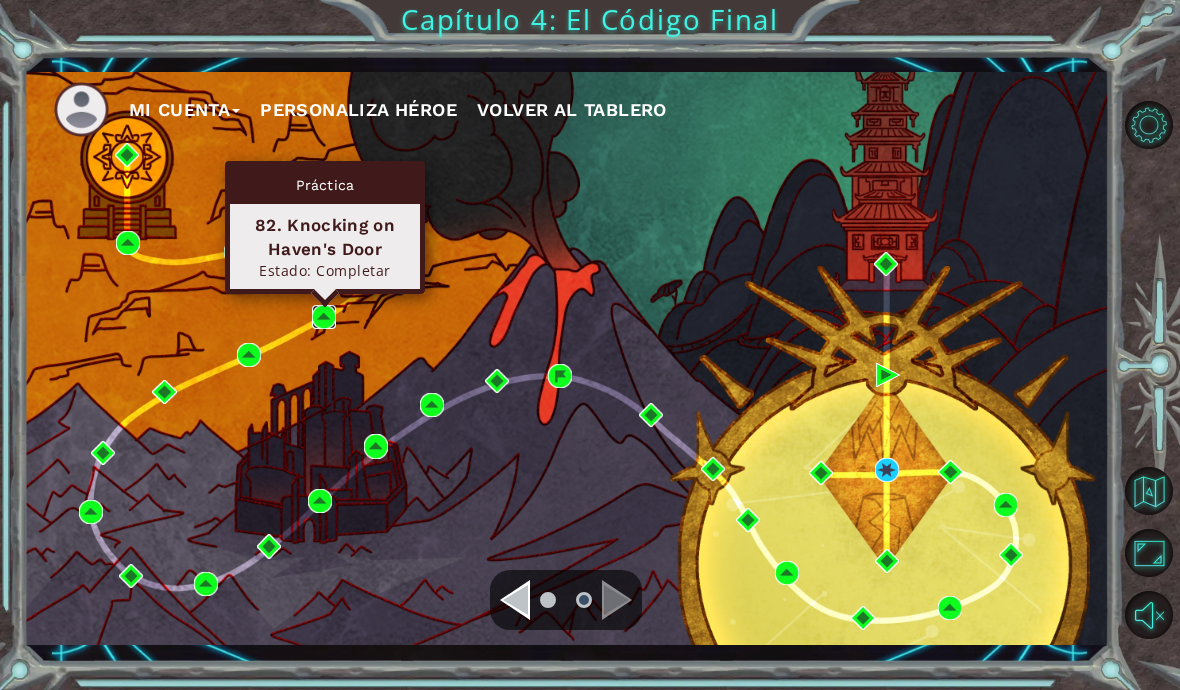 click at bounding box center [324, 317] 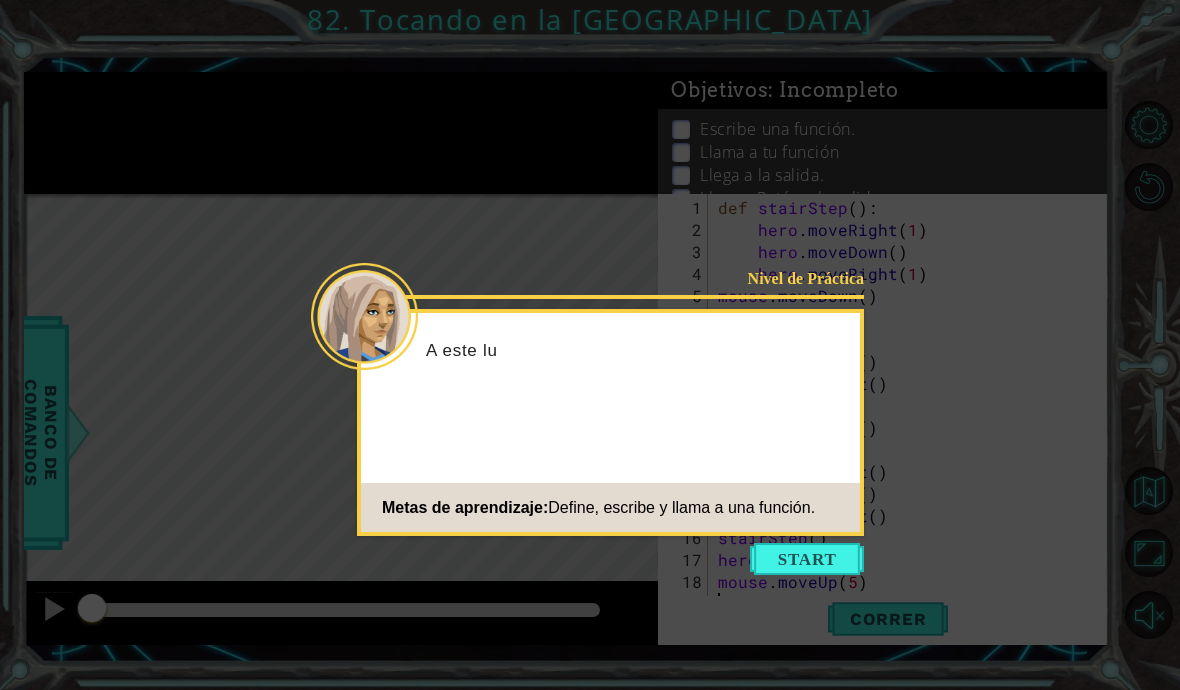 click at bounding box center (807, 559) 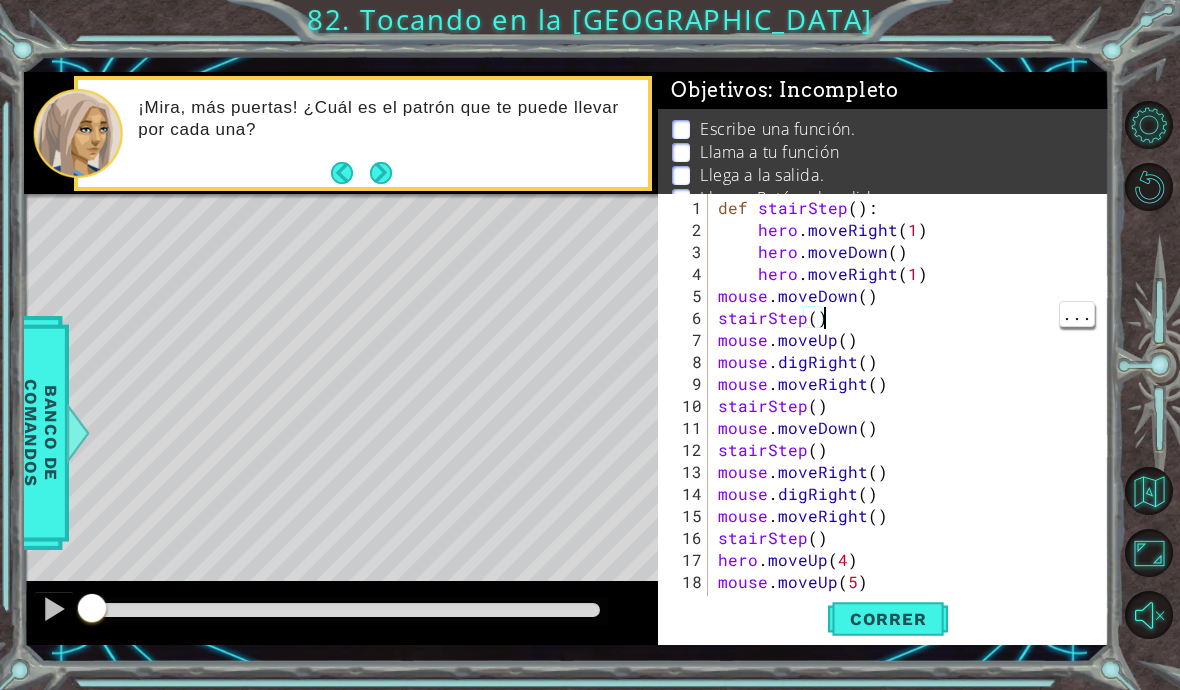 click on "def   stairStep ( ) :      hero . moveRight ( 1 )      hero . moveDown ( )      hero . moveRight ( 1 ) mouse . moveDown ( ) stairStep ( ) mouse . moveUp ( ) mouse . digRight ( ) mouse . moveRight ( ) stairStep ( ) mouse . moveDown ( ) stairStep ( ) mouse . moveRight ( ) mouse . digRight ( ) mouse . moveRight ( ) stairStep ( ) hero . moveUp ( 4 ) mouse . moveUp ( 5 )" at bounding box center (914, 428) 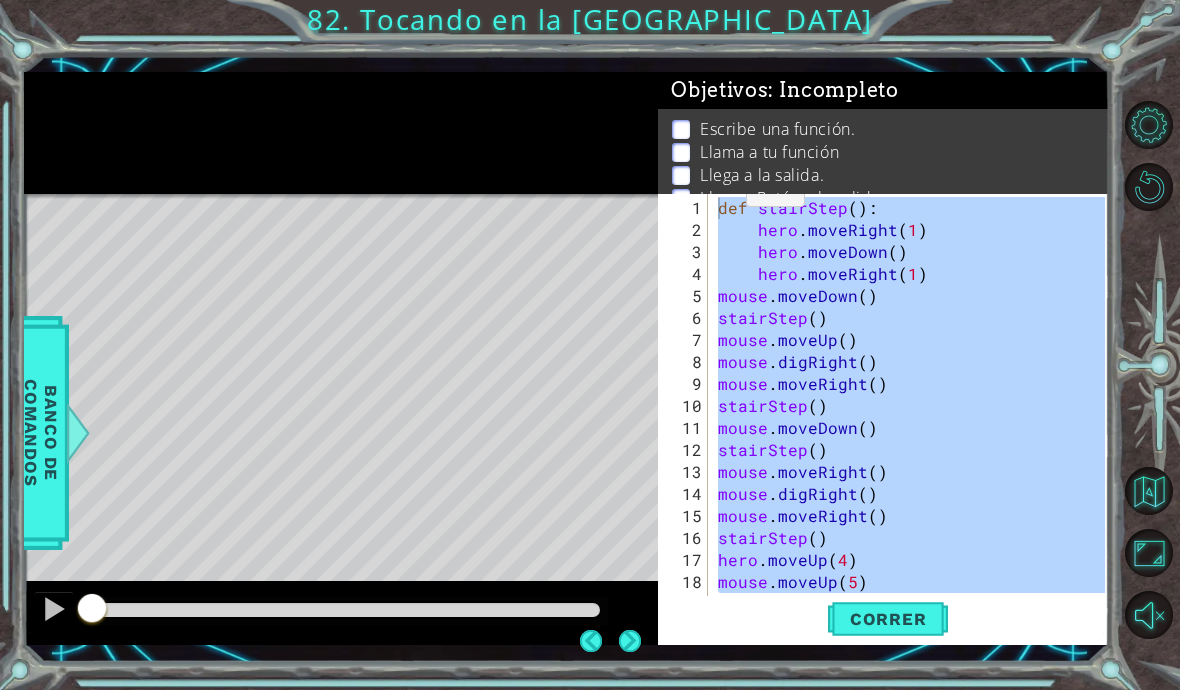 scroll, scrollTop: 1, scrollLeft: 0, axis: vertical 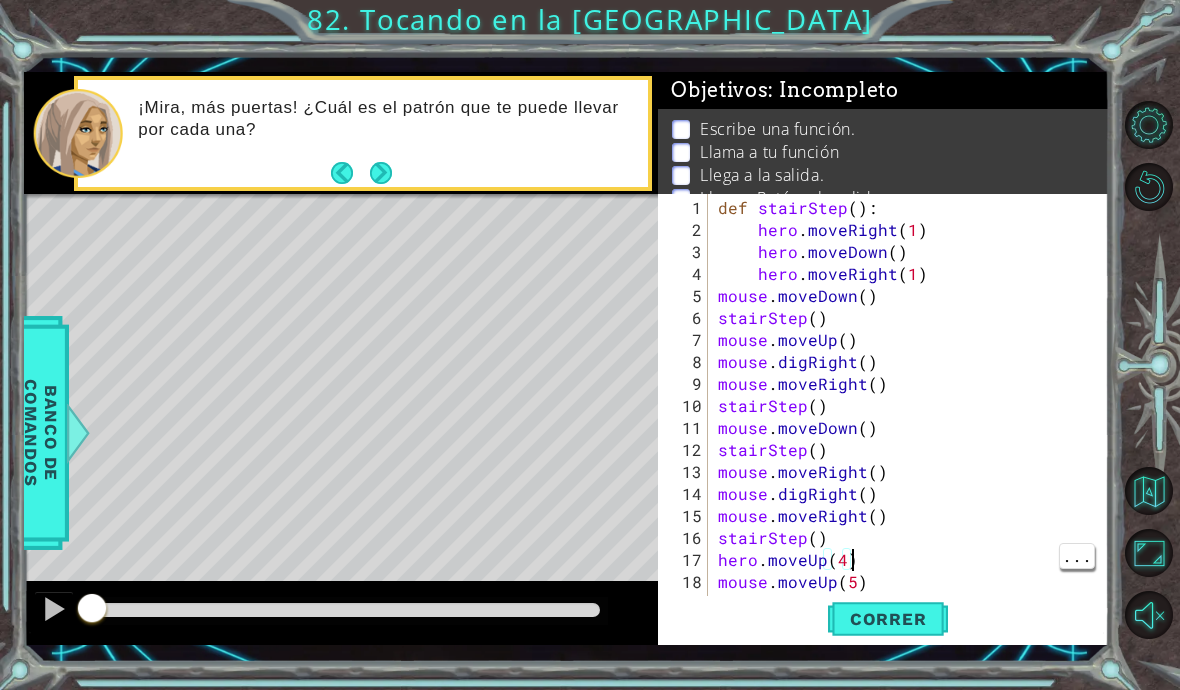 click on "def   stairStep ( ) :      hero . moveRight ( 1 )      hero . moveDown ( )      hero . moveRight ( 1 ) mouse . moveDown ( ) stairStep ( ) mouse . moveUp ( ) mouse . digRight ( ) mouse . moveRight ( ) stairStep ( ) mouse . moveDown ( ) stairStep ( ) mouse . moveRight ( ) mouse . digRight ( ) mouse . moveRight ( ) stairStep ( ) hero . moveUp ( 4 ) mouse . moveUp ( 5 )" at bounding box center [914, 428] 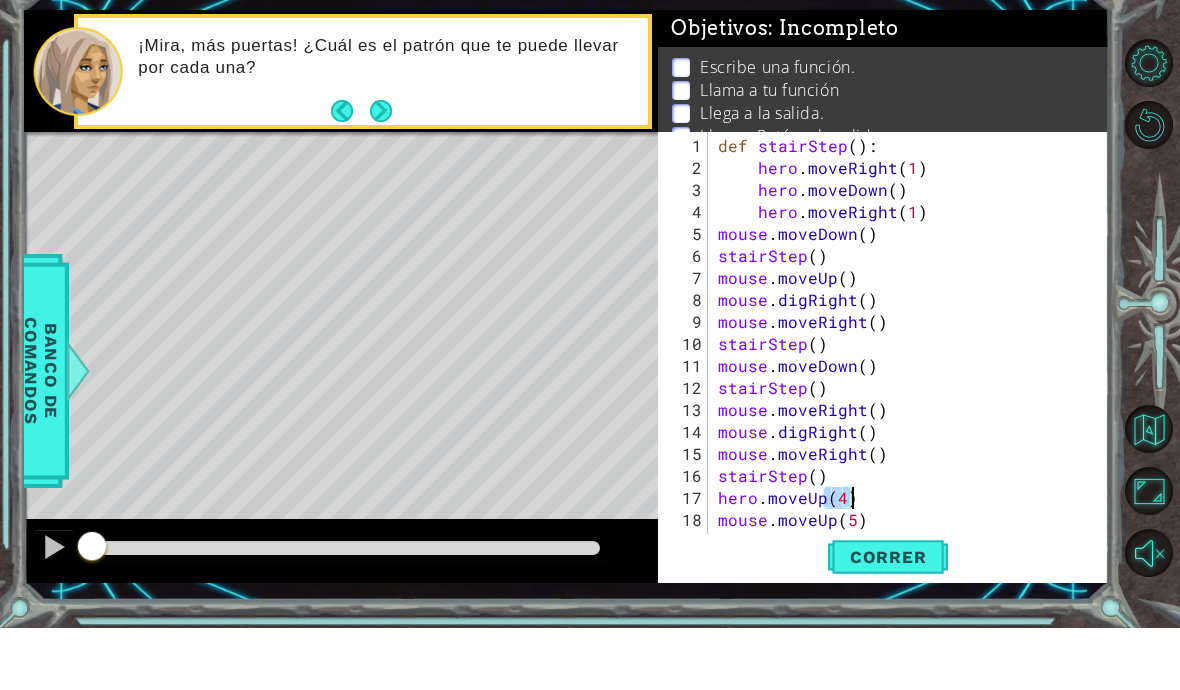 type on "def stairStep():" 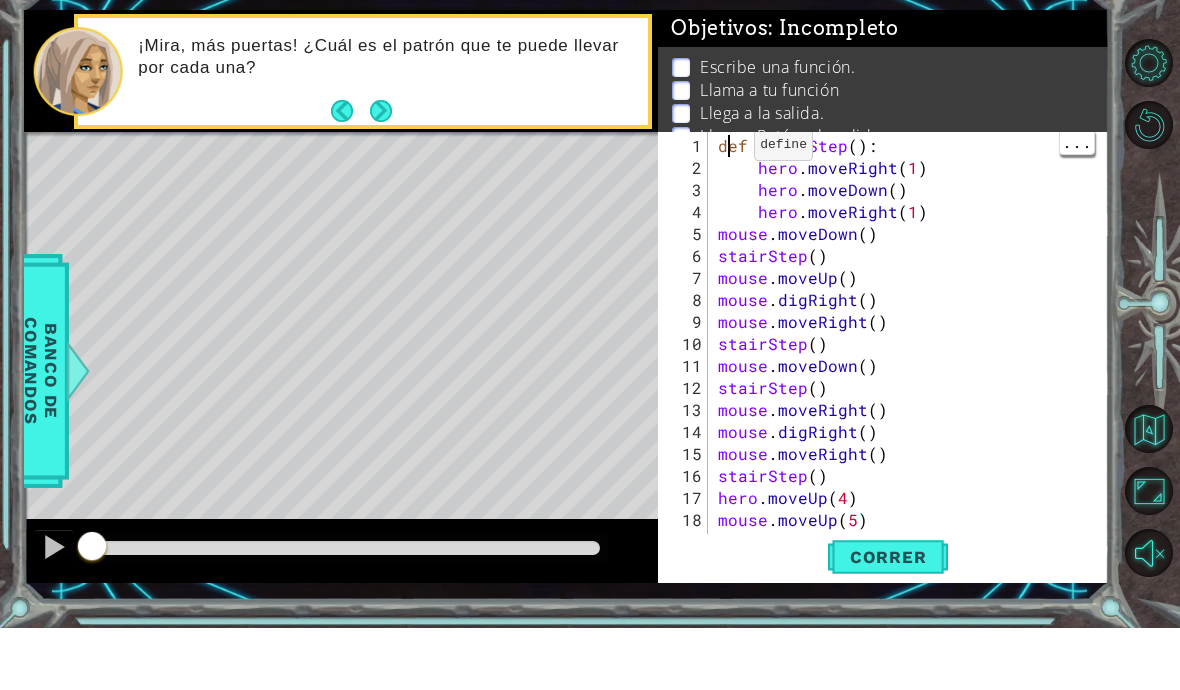 click on "def   stairStep ( ) :      hero . moveRight ( 1 )      hero . moveDown ( )      hero . moveRight ( 1 ) mouse . moveDown ( ) stairStep ( ) mouse . moveUp ( ) mouse . digRight ( ) mouse . moveRight ( ) stairStep ( ) mouse . moveDown ( ) stairStep ( ) mouse . moveRight ( ) mouse . digRight ( ) mouse . moveRight ( ) stairStep ( ) hero . moveUp ( 4 ) mouse . moveUp ( 5 )" at bounding box center (914, 428) 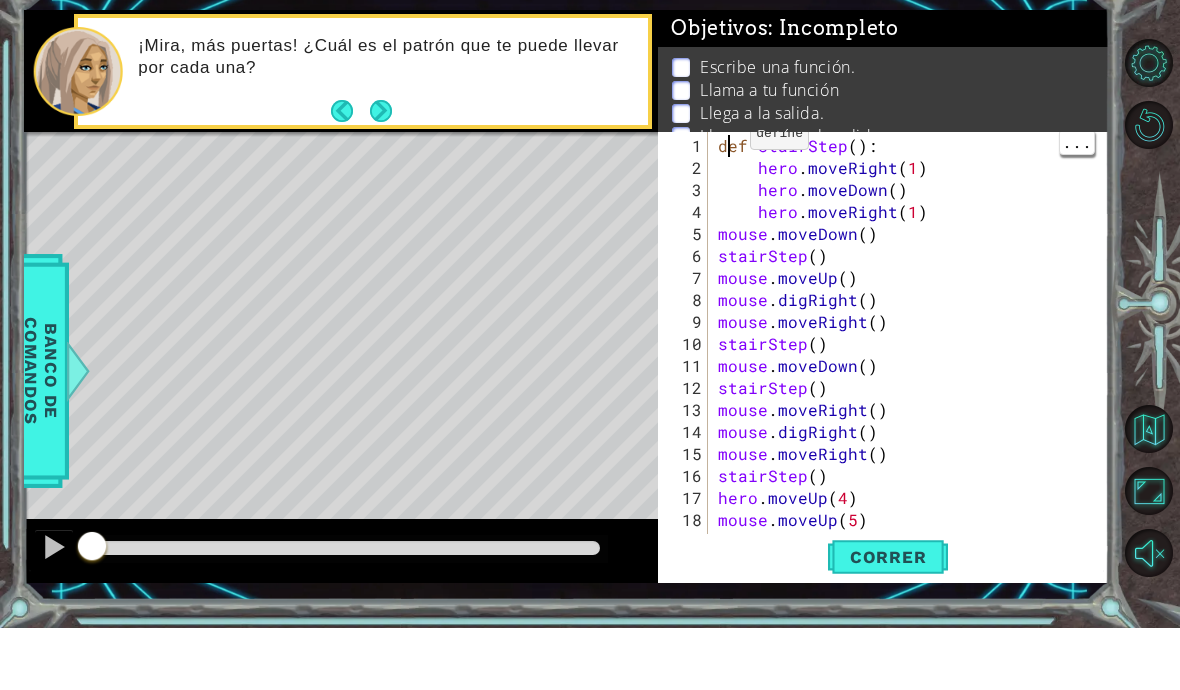 click on "1" at bounding box center (685, 208) 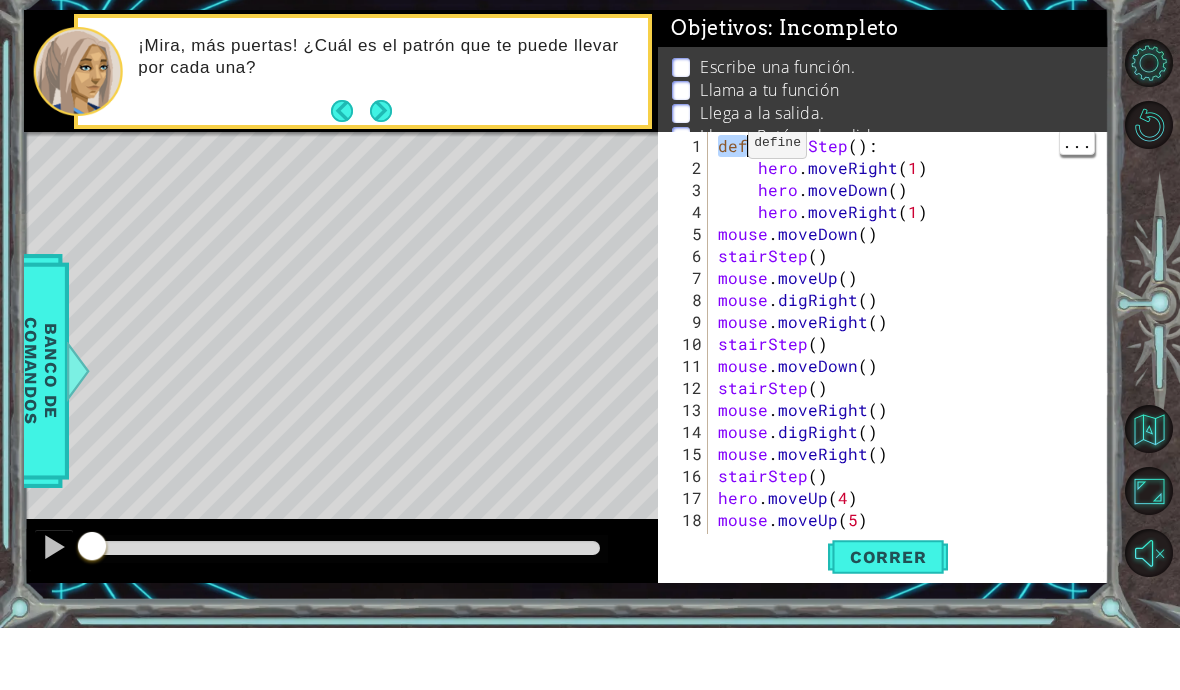 type on "def stairStep():
hero.moveRight(1)" 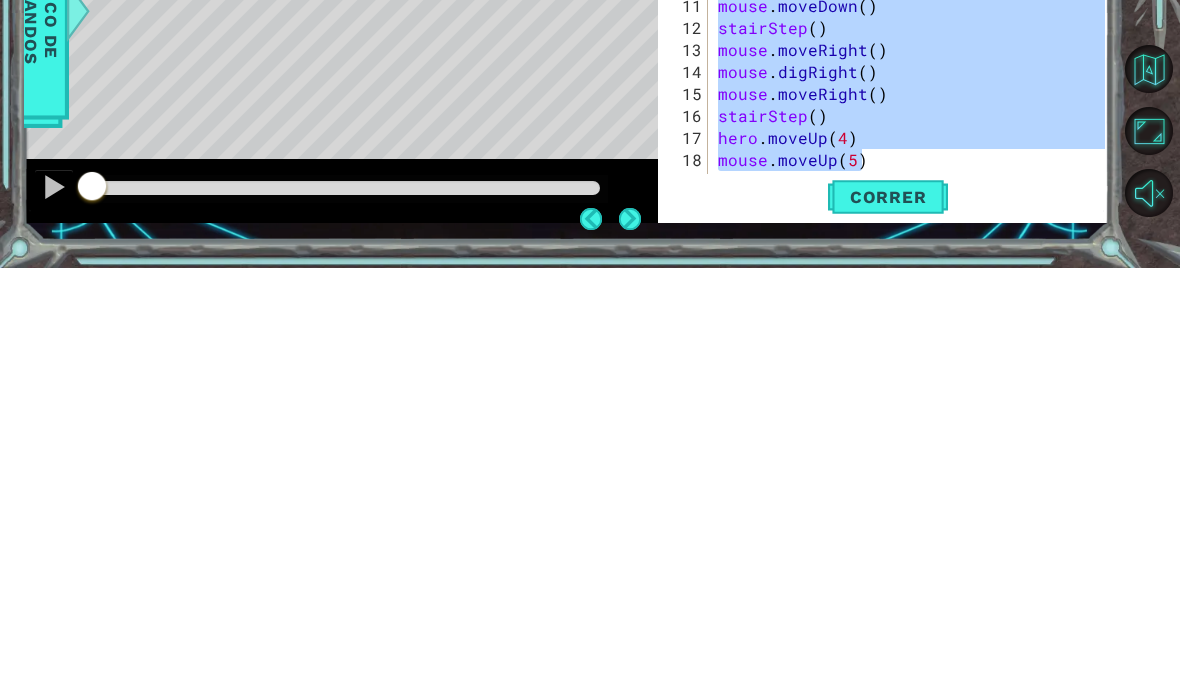 scroll, scrollTop: 87, scrollLeft: 0, axis: vertical 